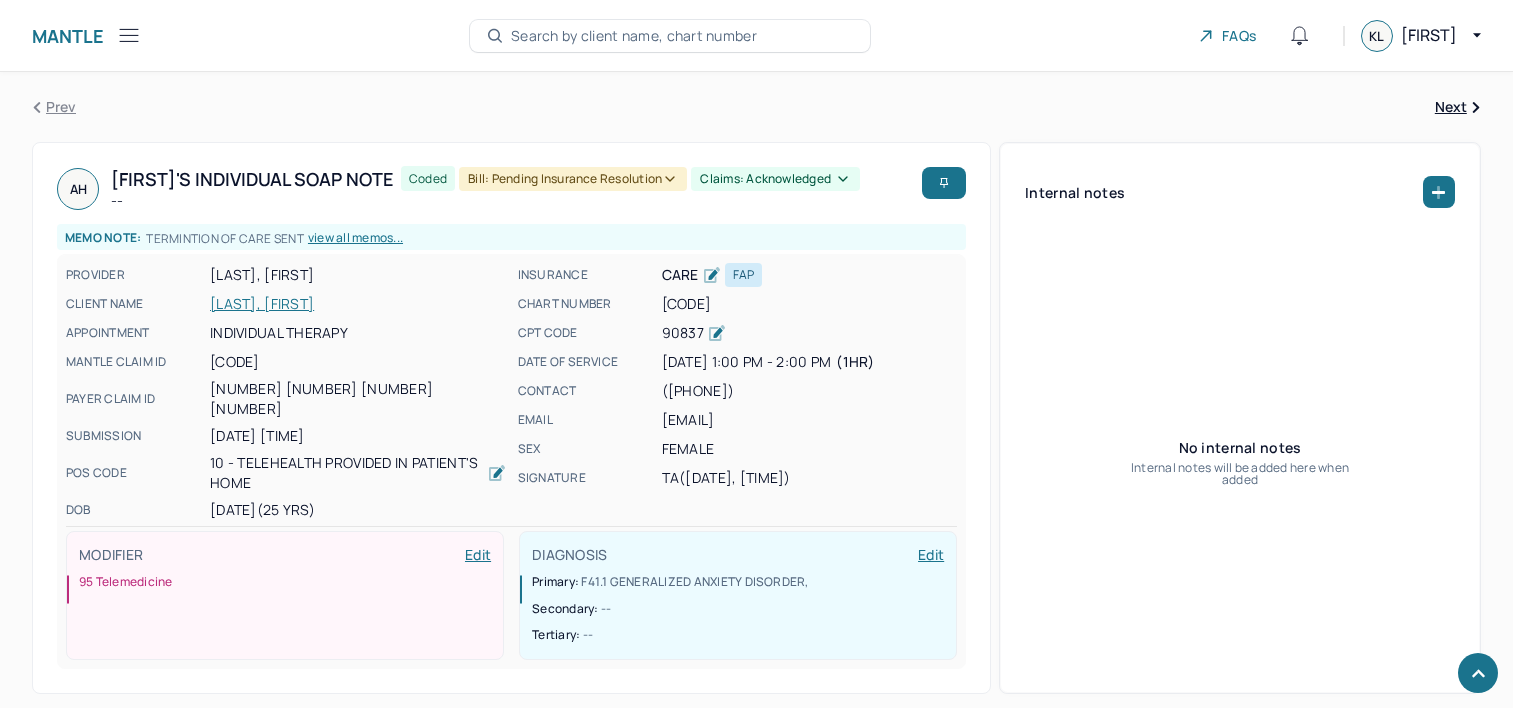scroll, scrollTop: 655, scrollLeft: 0, axis: vertical 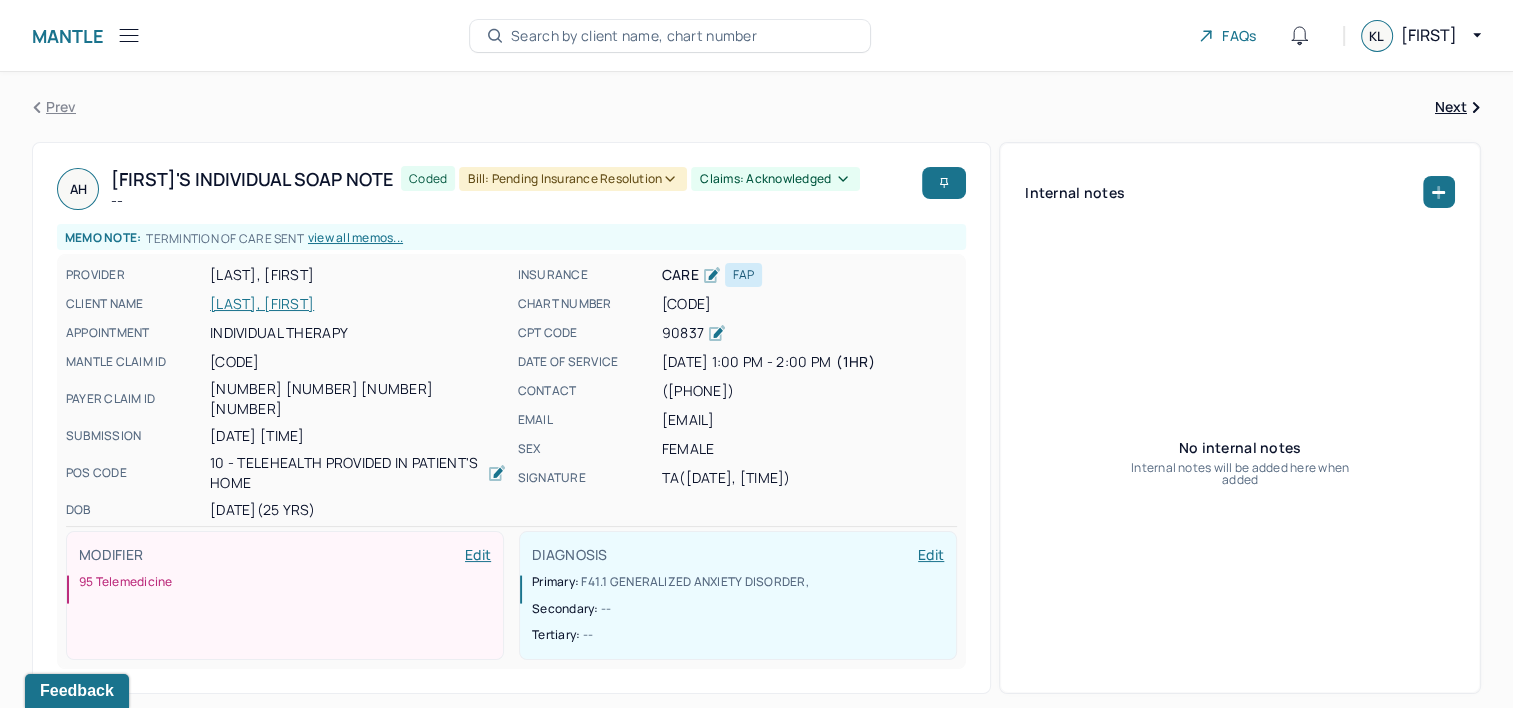 drag, startPoint x: 123, startPoint y: 40, endPoint x: 123, endPoint y: 64, distance: 24 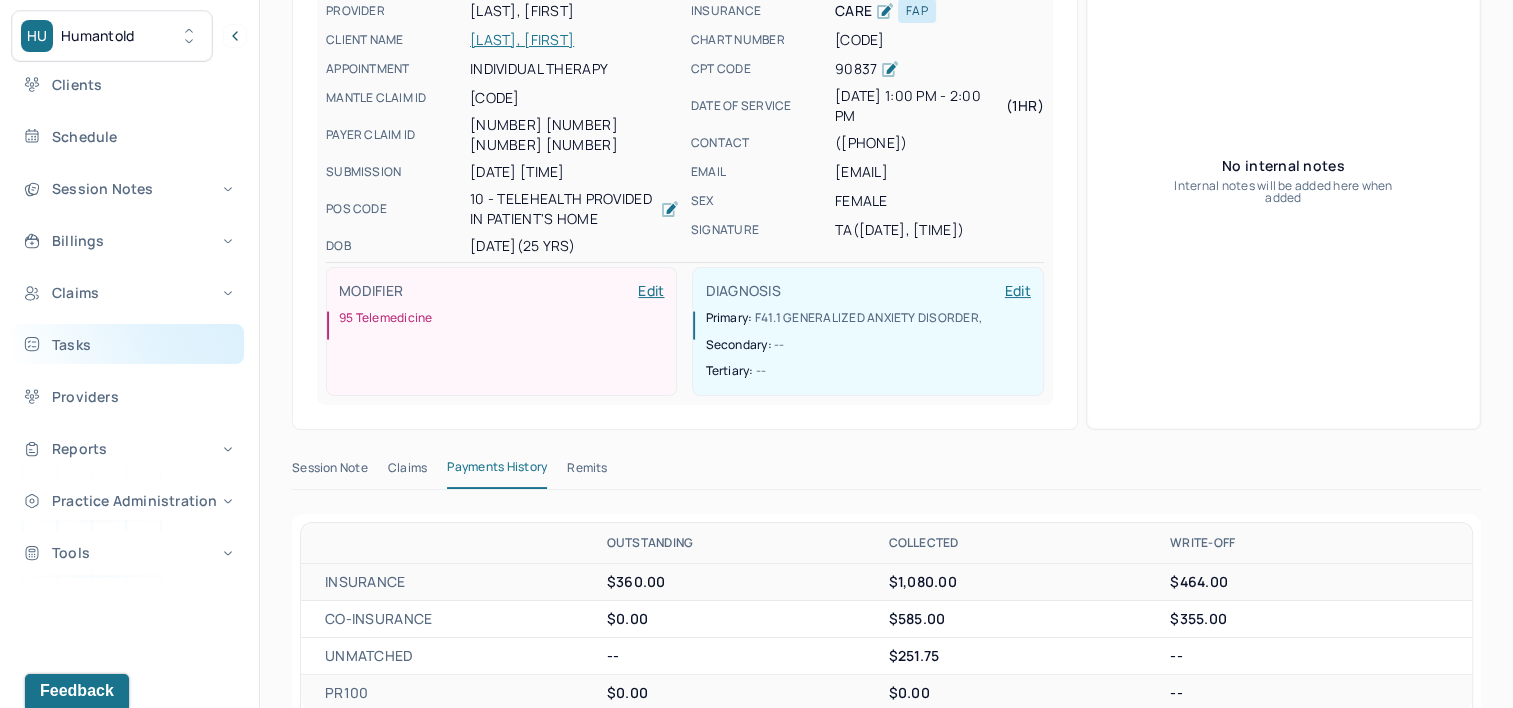 click on "Tasks" at bounding box center [128, 344] 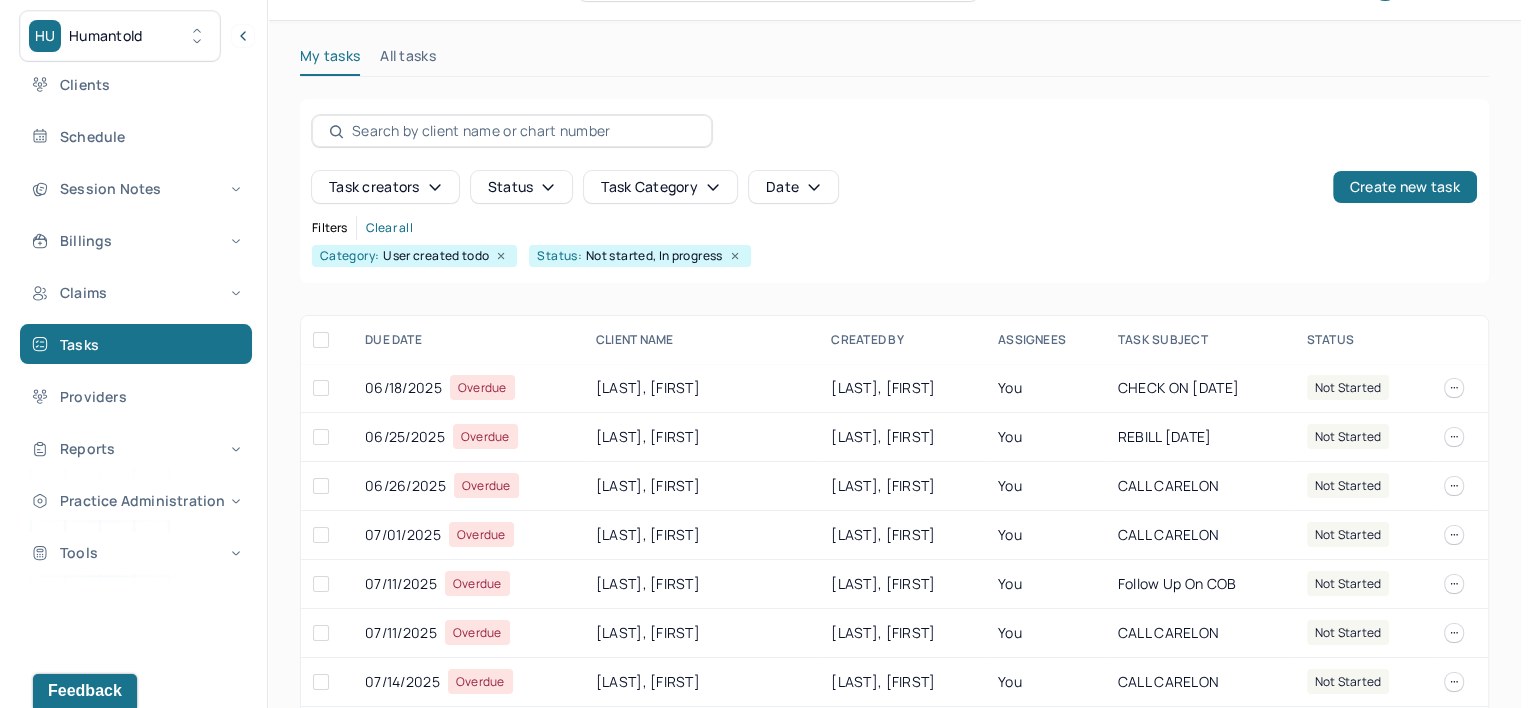 scroll, scrollTop: 218, scrollLeft: 0, axis: vertical 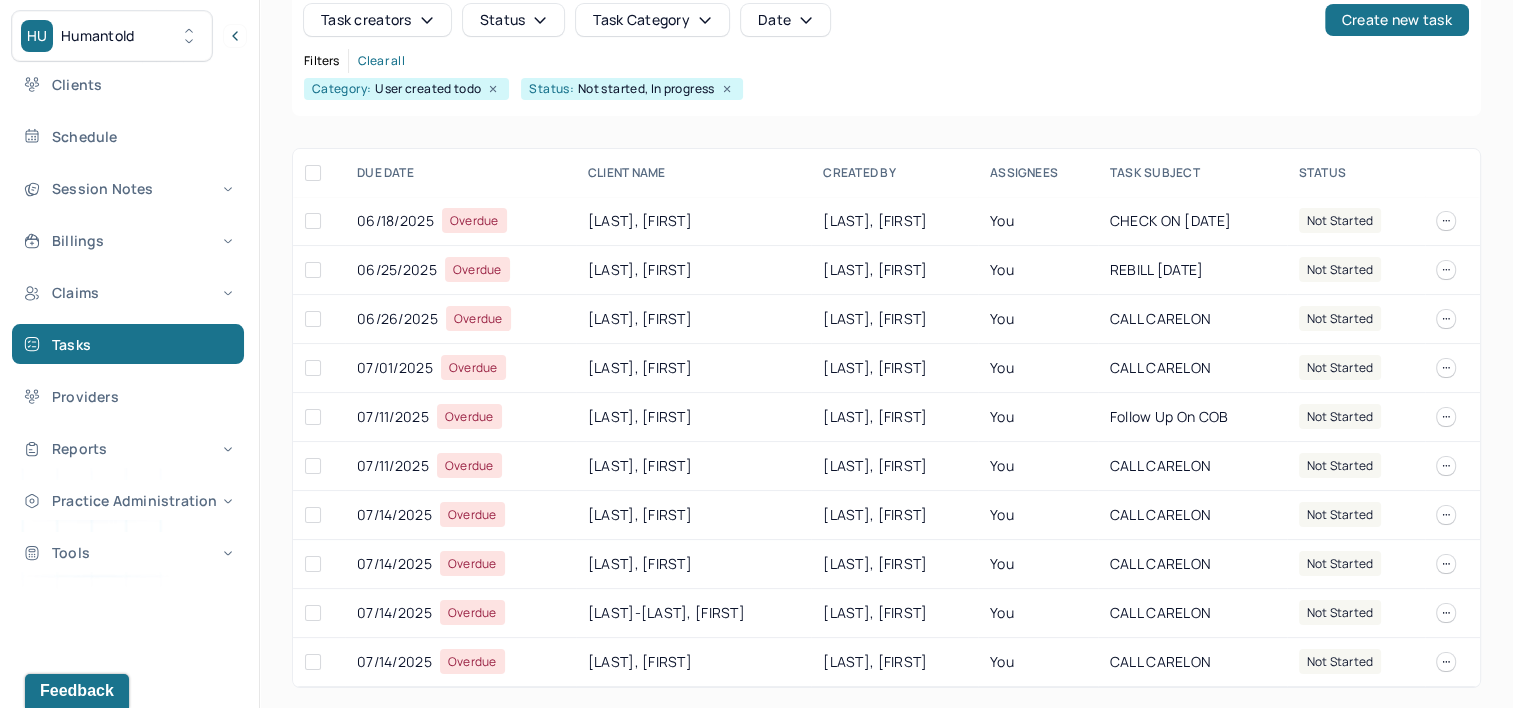 drag, startPoint x: 236, startPoint y: 36, endPoint x: 240, endPoint y: 57, distance: 21.377558 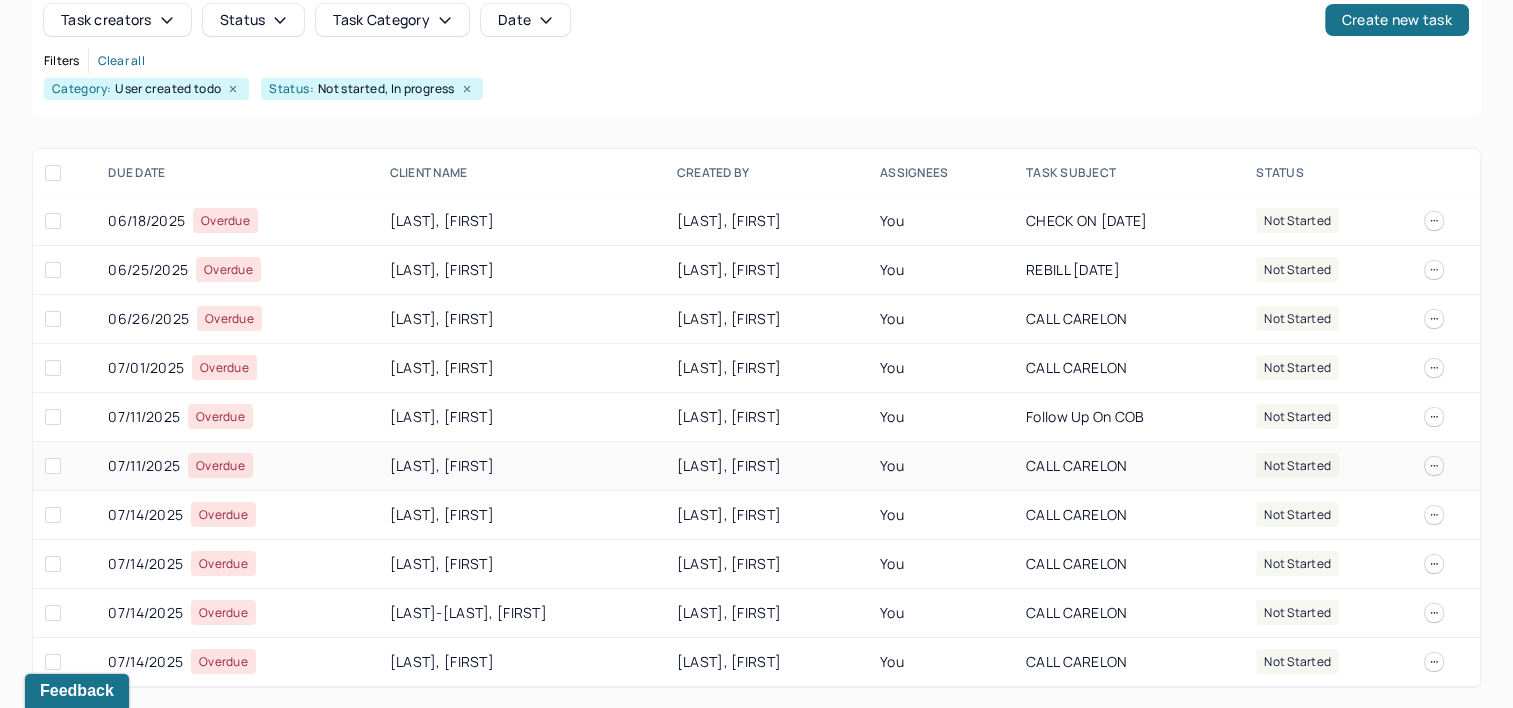click on "[LAST], [FIRST]" at bounding box center (521, 466) 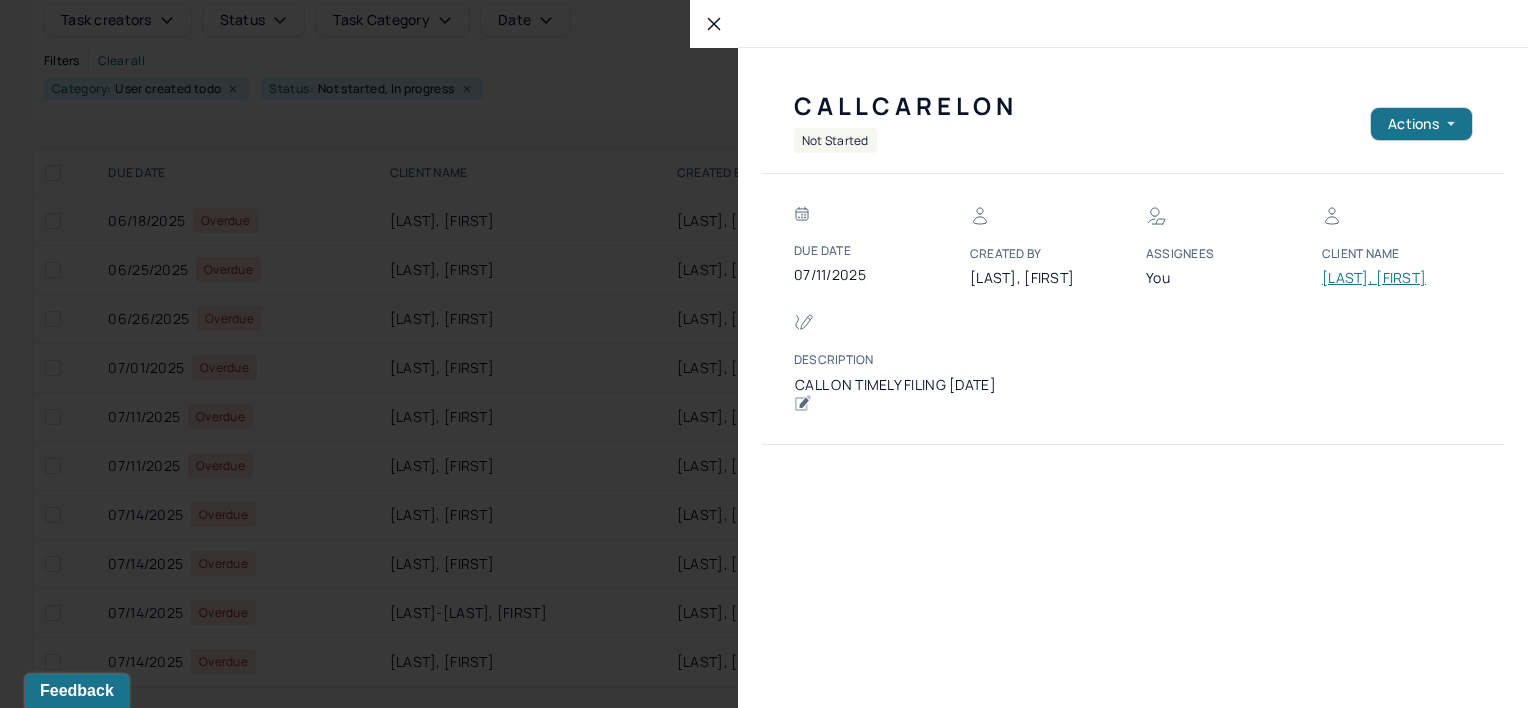 click on "[LAST], [FIRST]" at bounding box center (1382, 278) 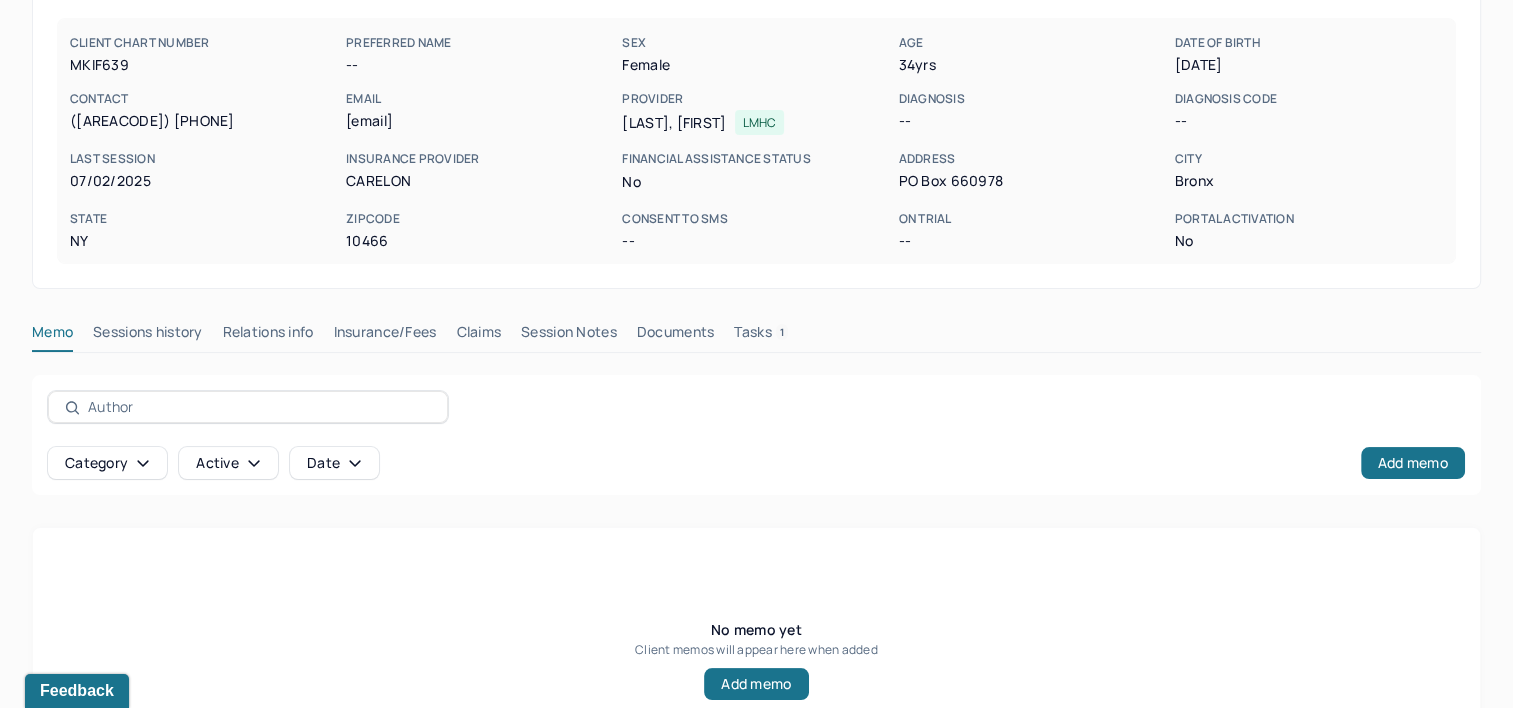 scroll, scrollTop: 291, scrollLeft: 0, axis: vertical 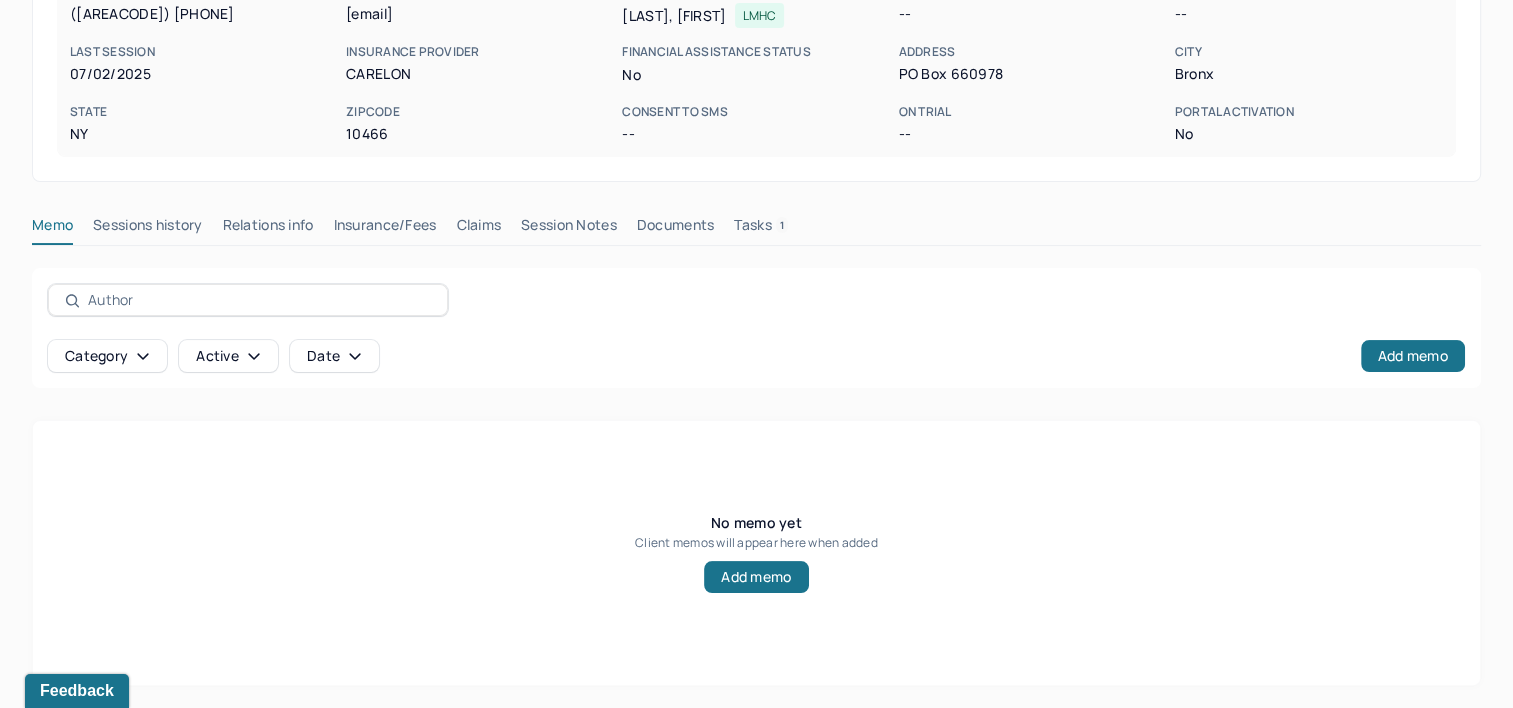 click on "Claims" at bounding box center (478, 229) 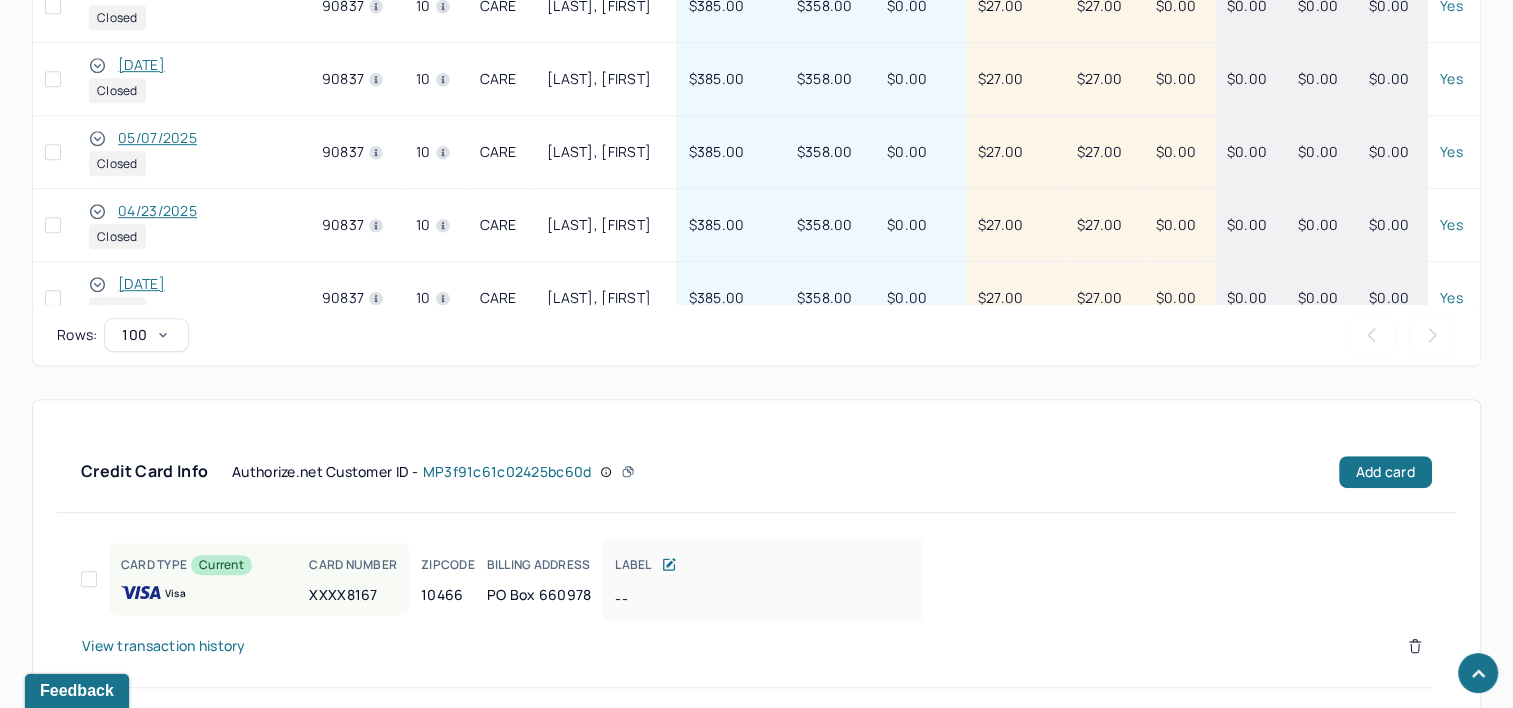 scroll, scrollTop: 920, scrollLeft: 0, axis: vertical 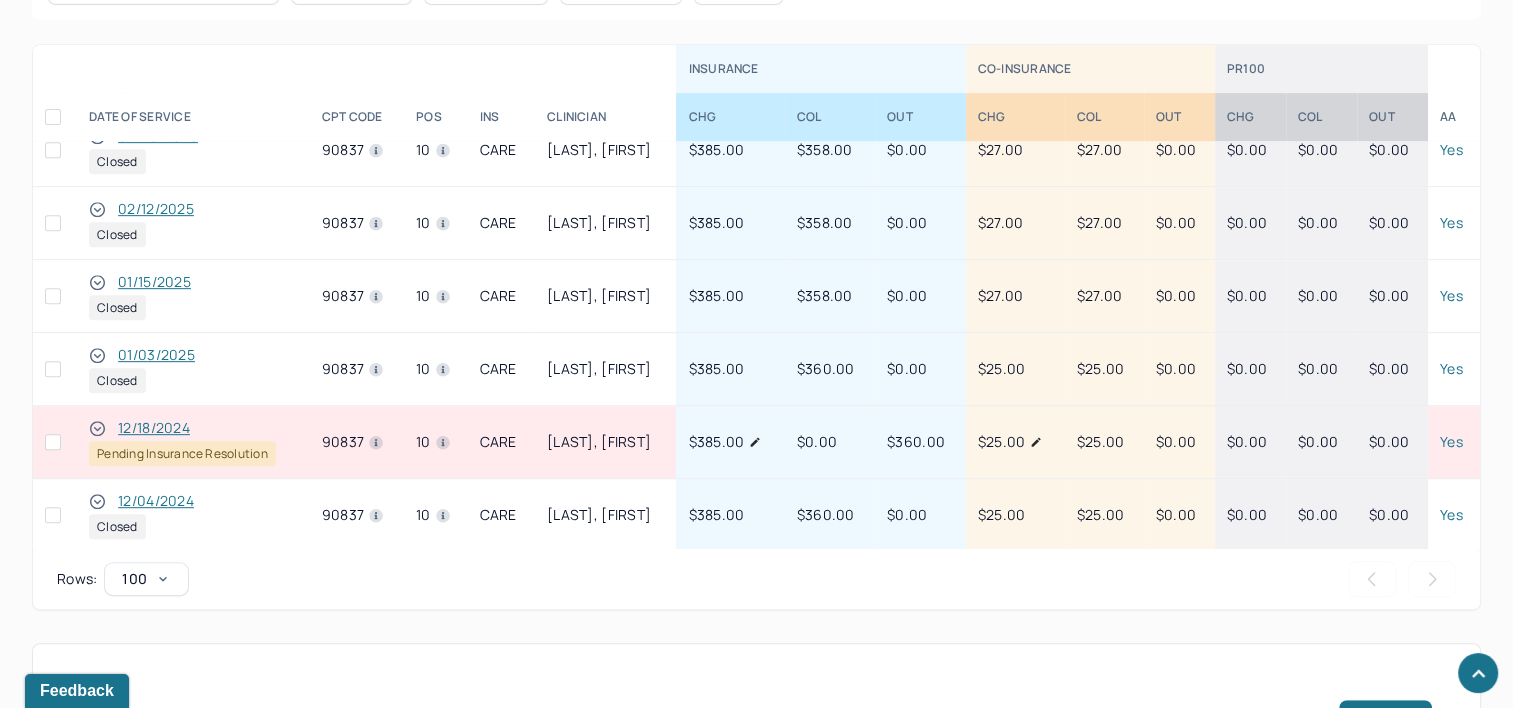 click on "12/18/2024" at bounding box center [154, 428] 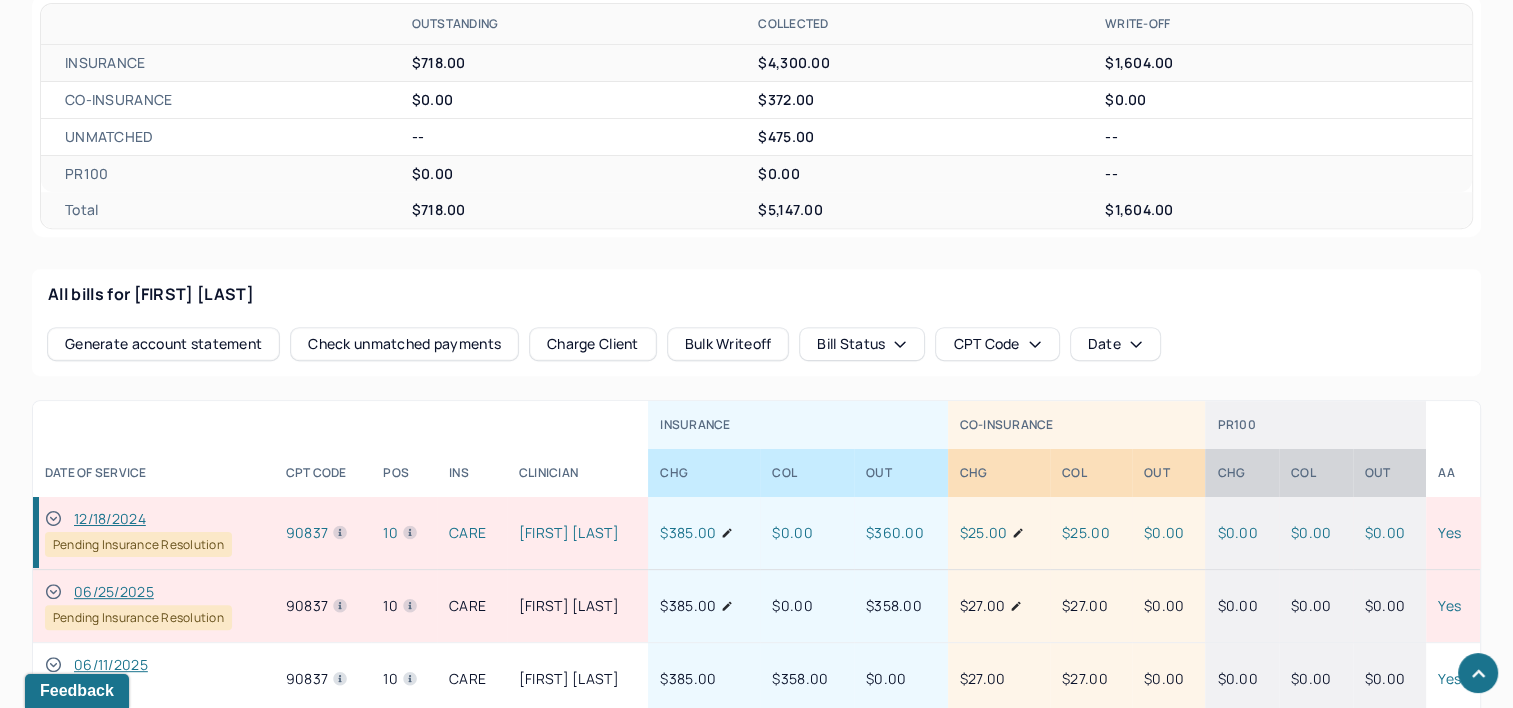 scroll, scrollTop: 848, scrollLeft: 0, axis: vertical 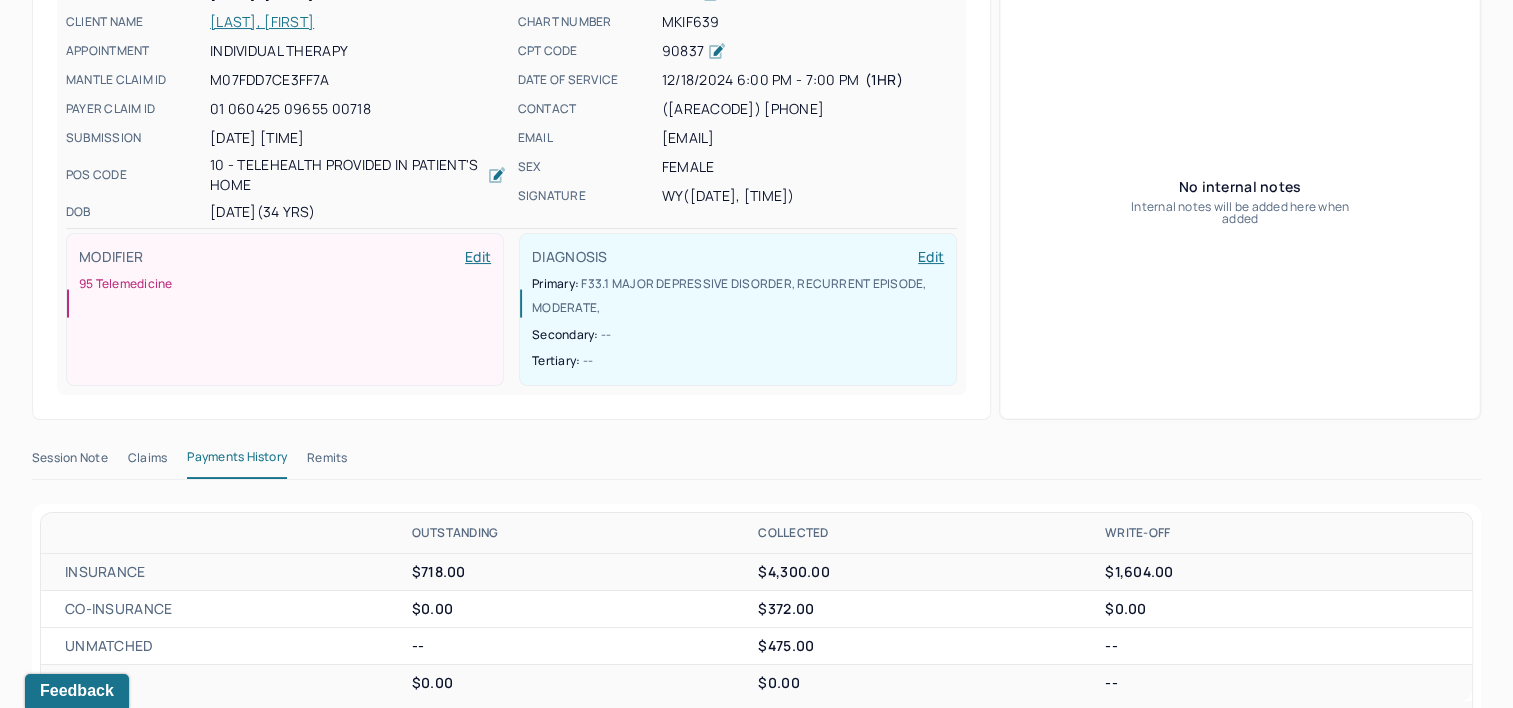 click on "Remits" at bounding box center [327, 462] 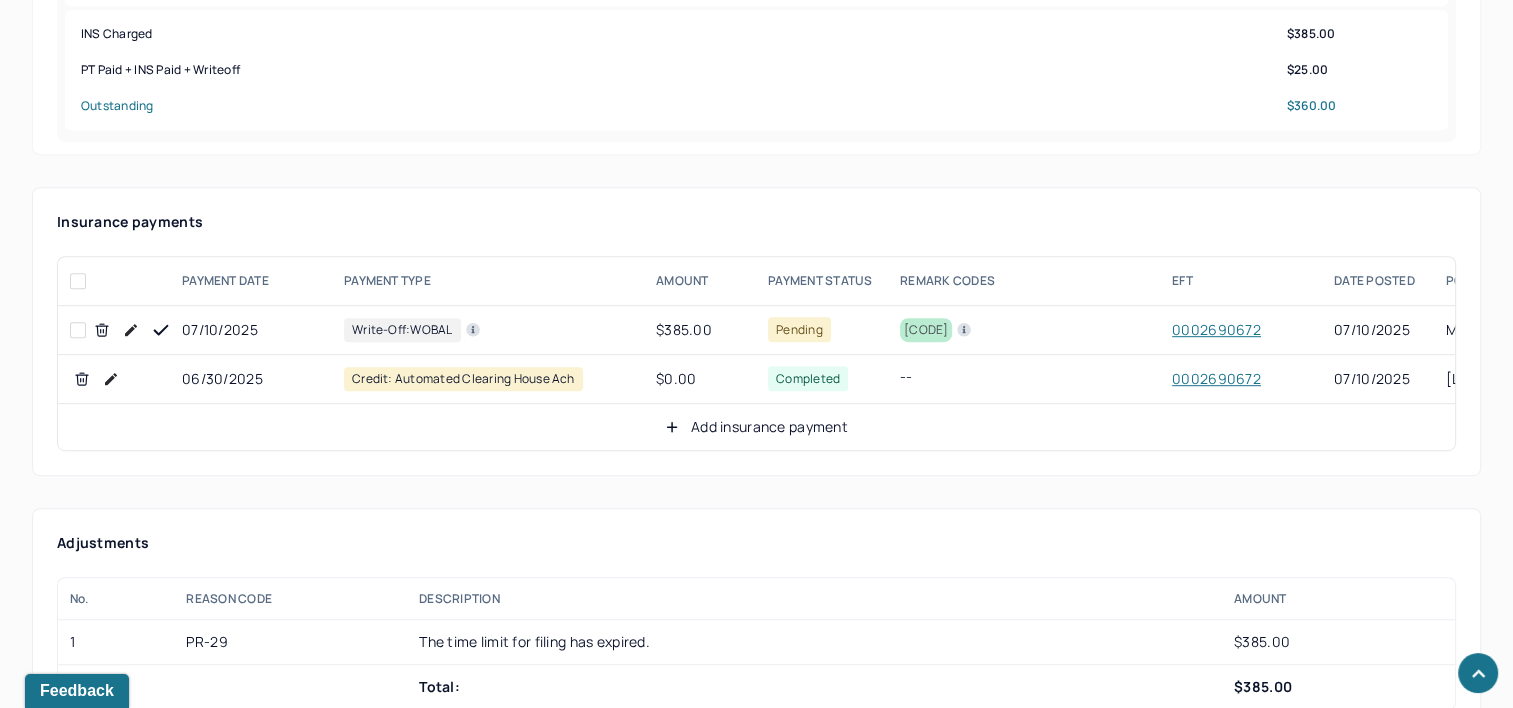 scroll, scrollTop: 1148, scrollLeft: 0, axis: vertical 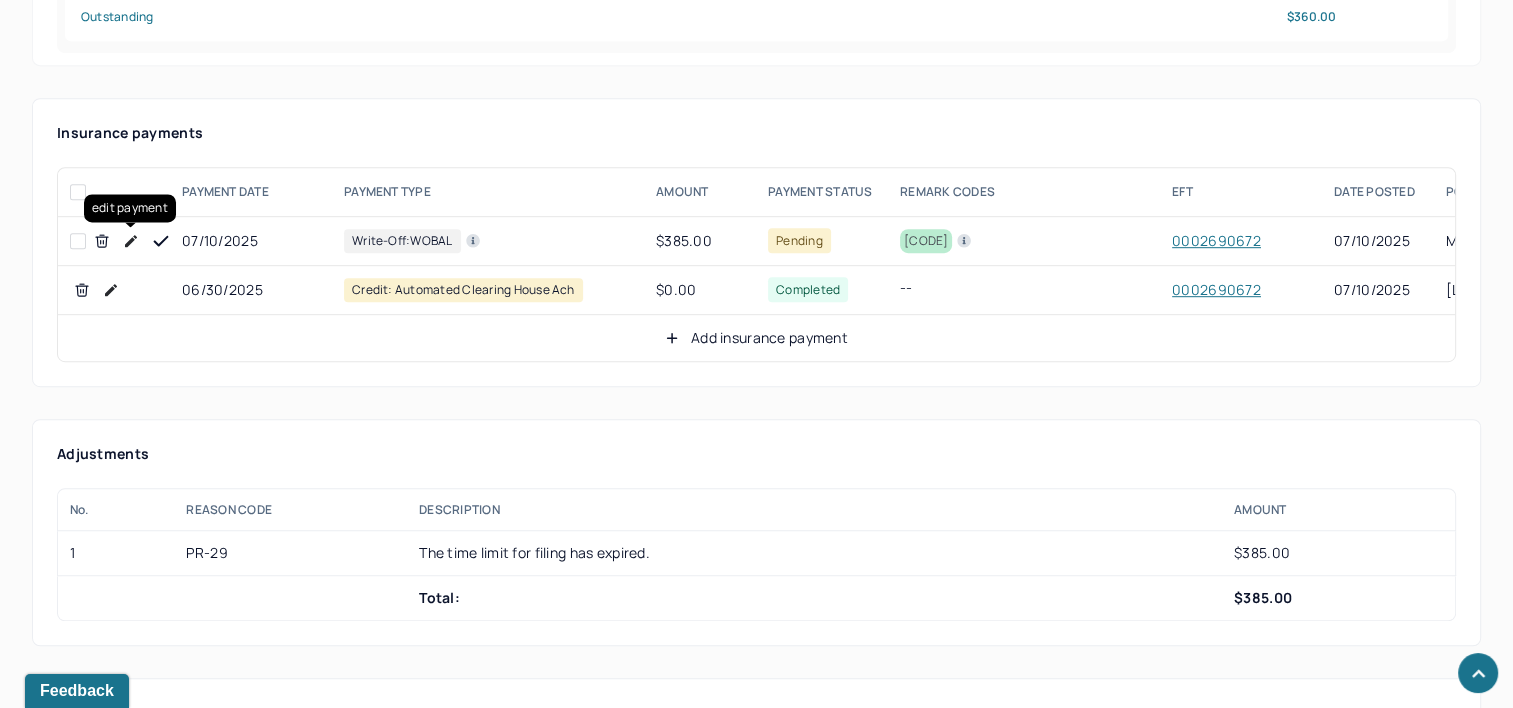 click 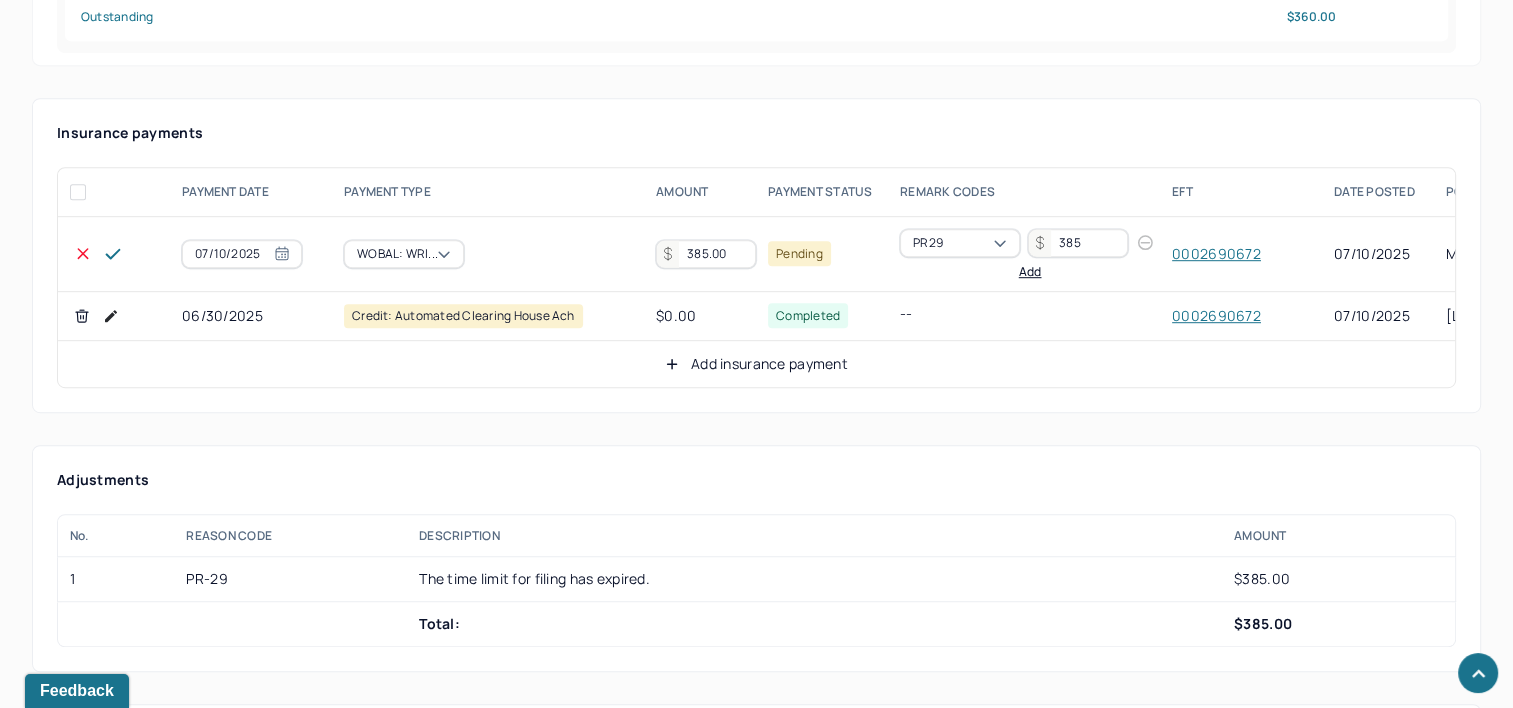 click on "385.00" at bounding box center (706, 254) 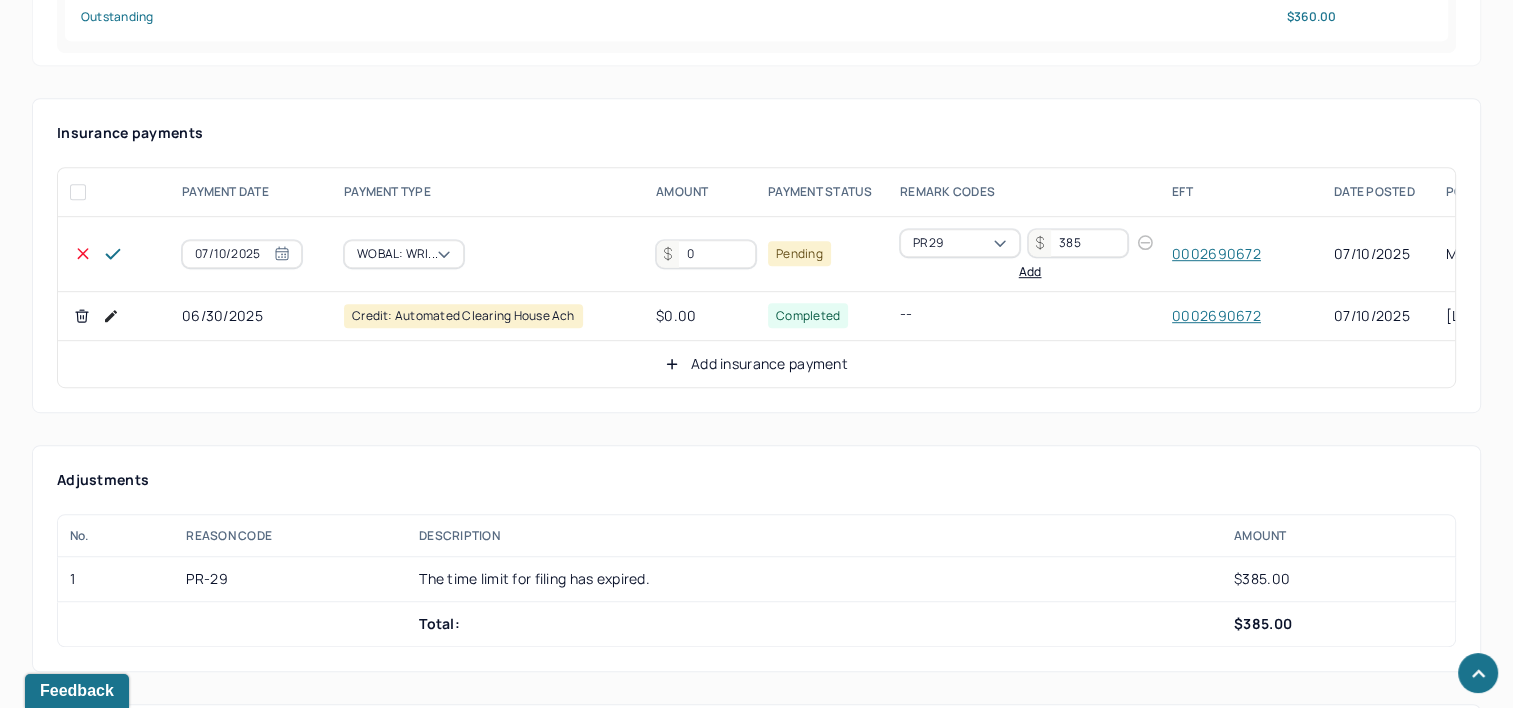 type on "0" 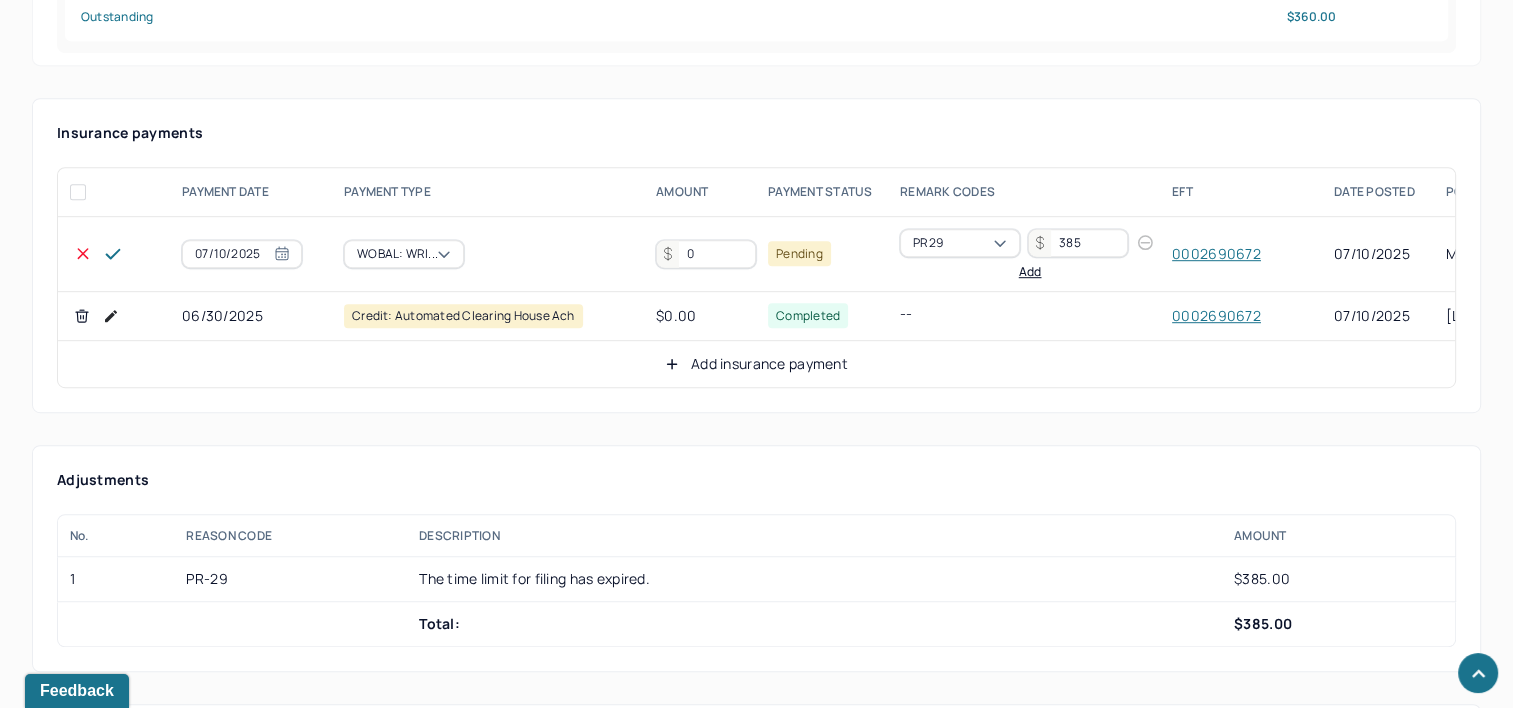 click 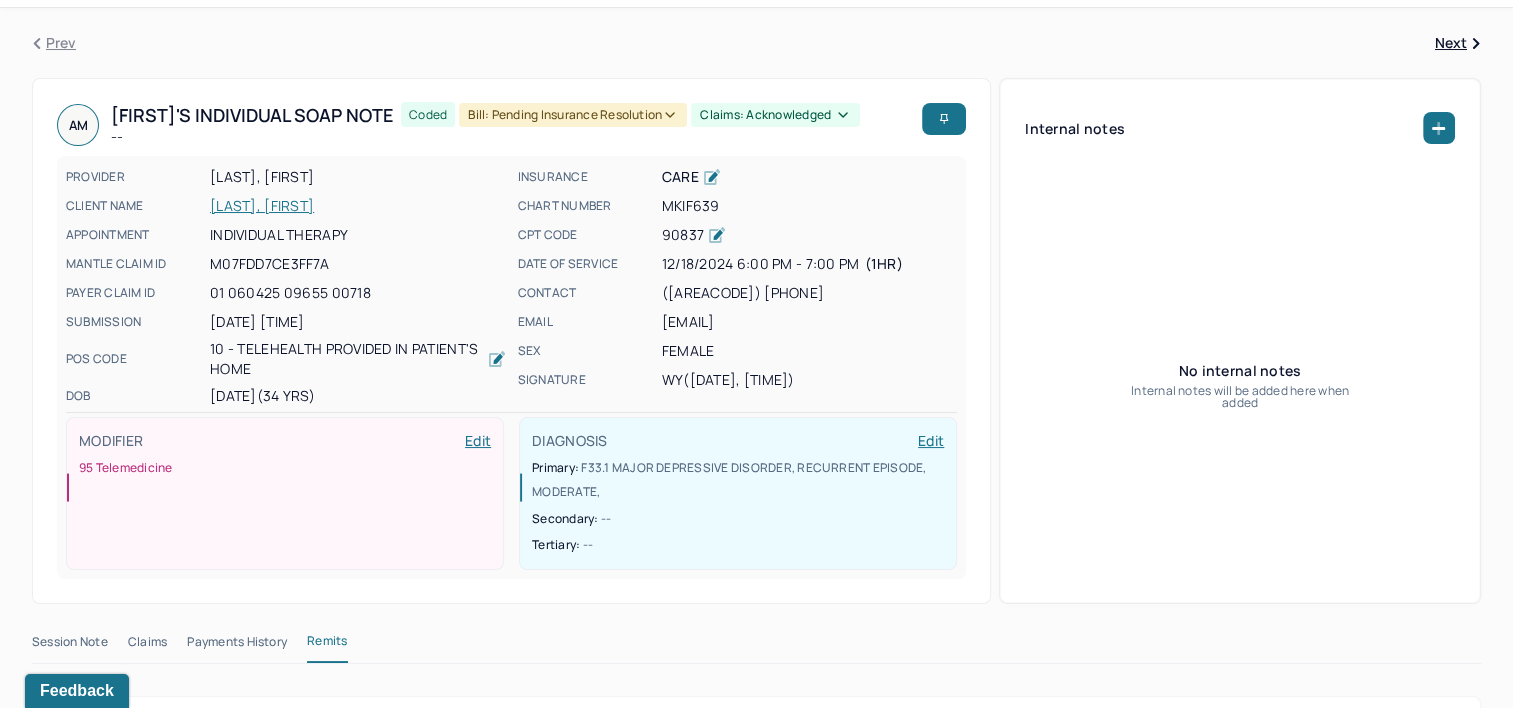scroll, scrollTop: 100, scrollLeft: 0, axis: vertical 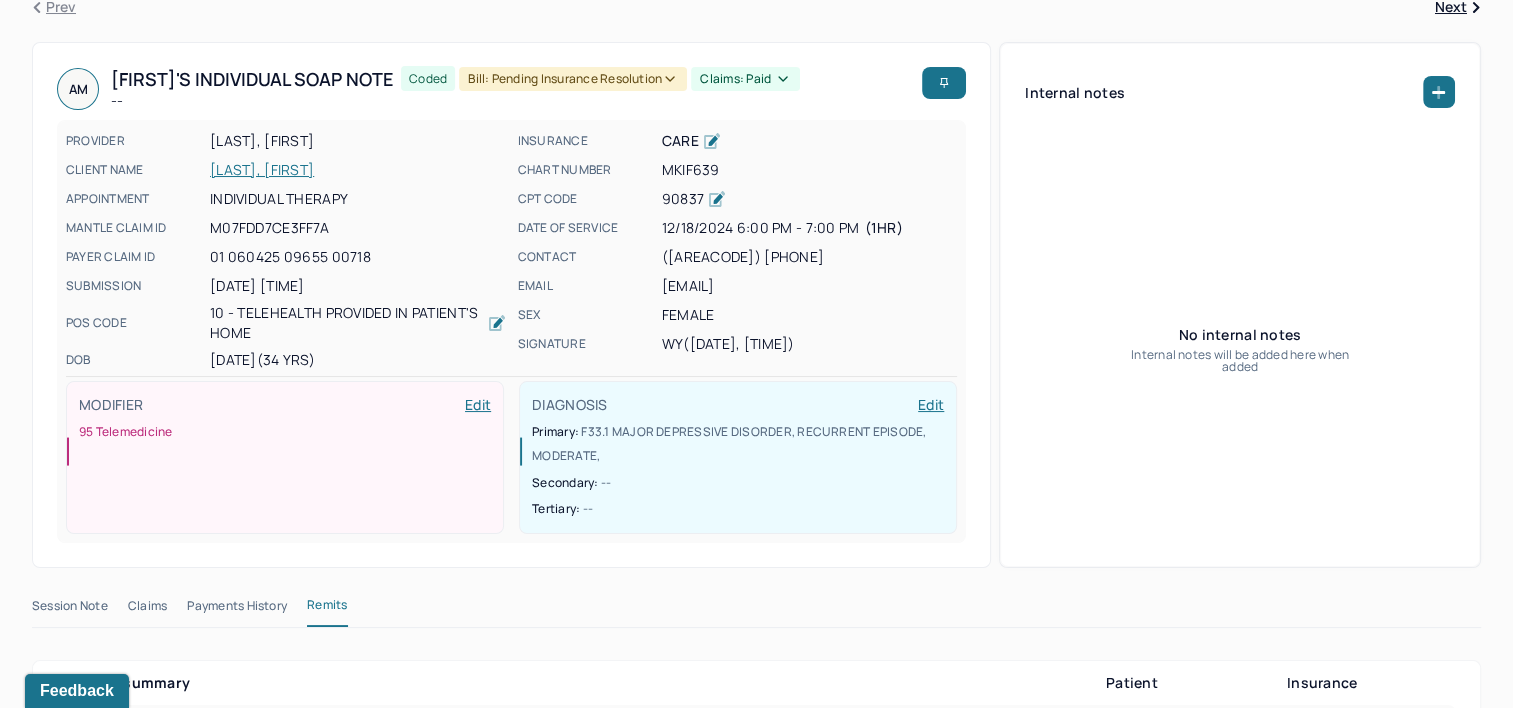 click on "[LAST], [FIRST]" at bounding box center [358, 170] 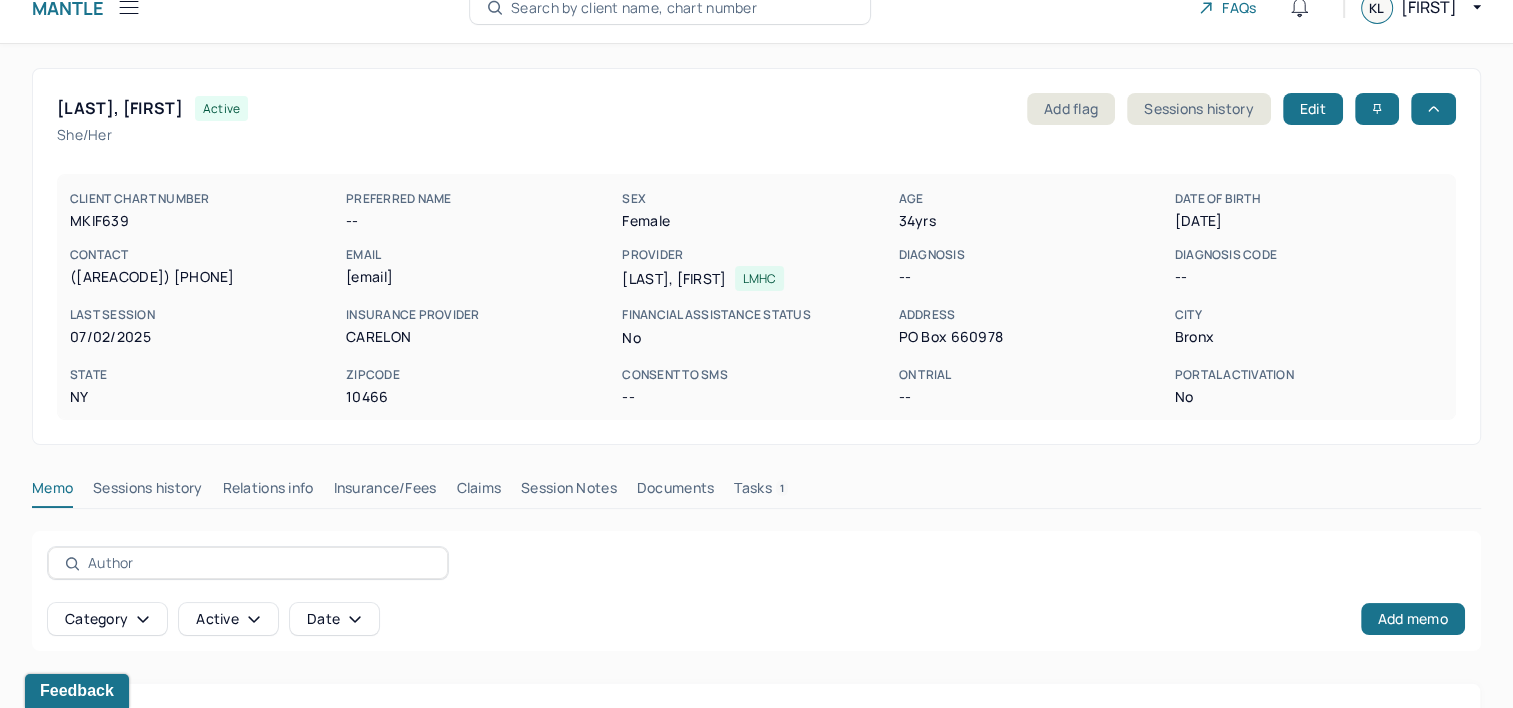 click on "Insurance/Fees" at bounding box center (385, 492) 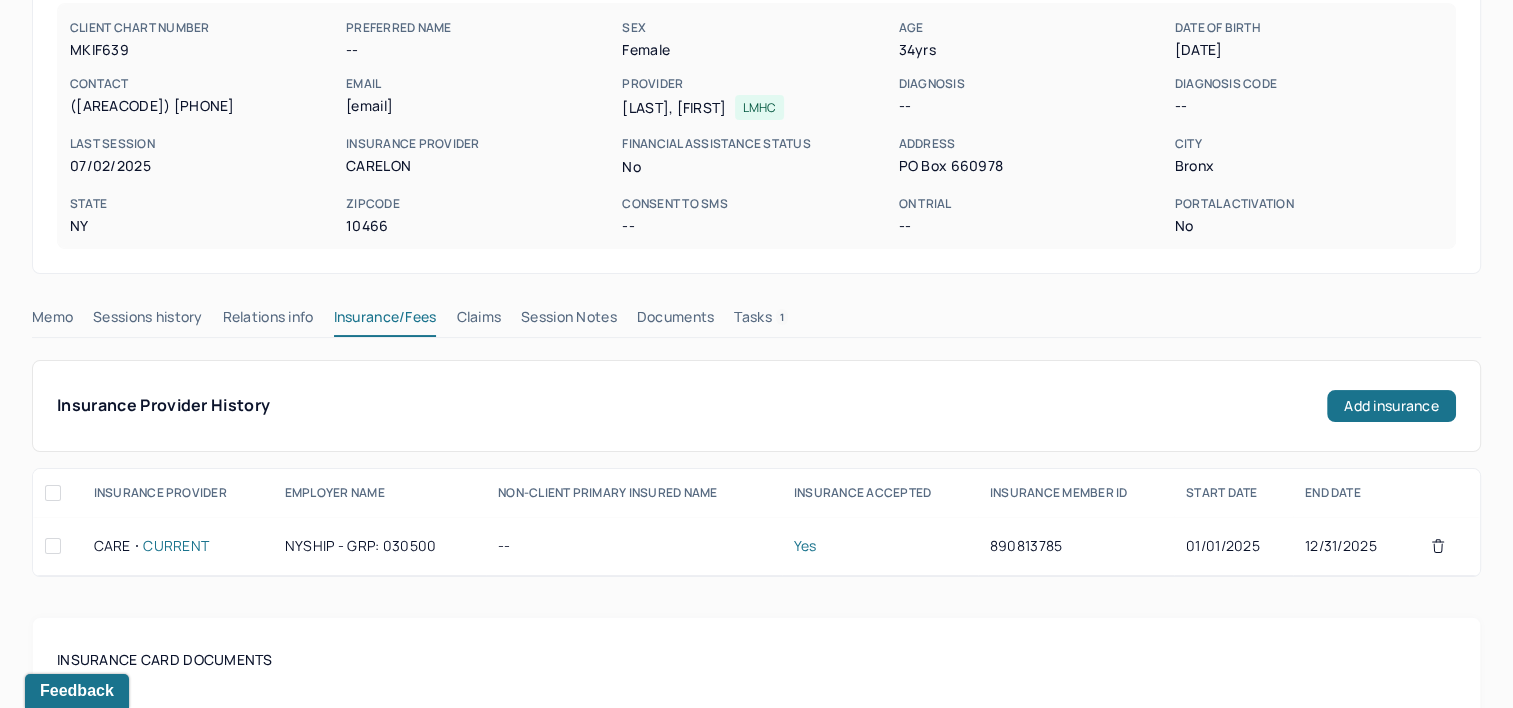 scroll, scrollTop: 328, scrollLeft: 0, axis: vertical 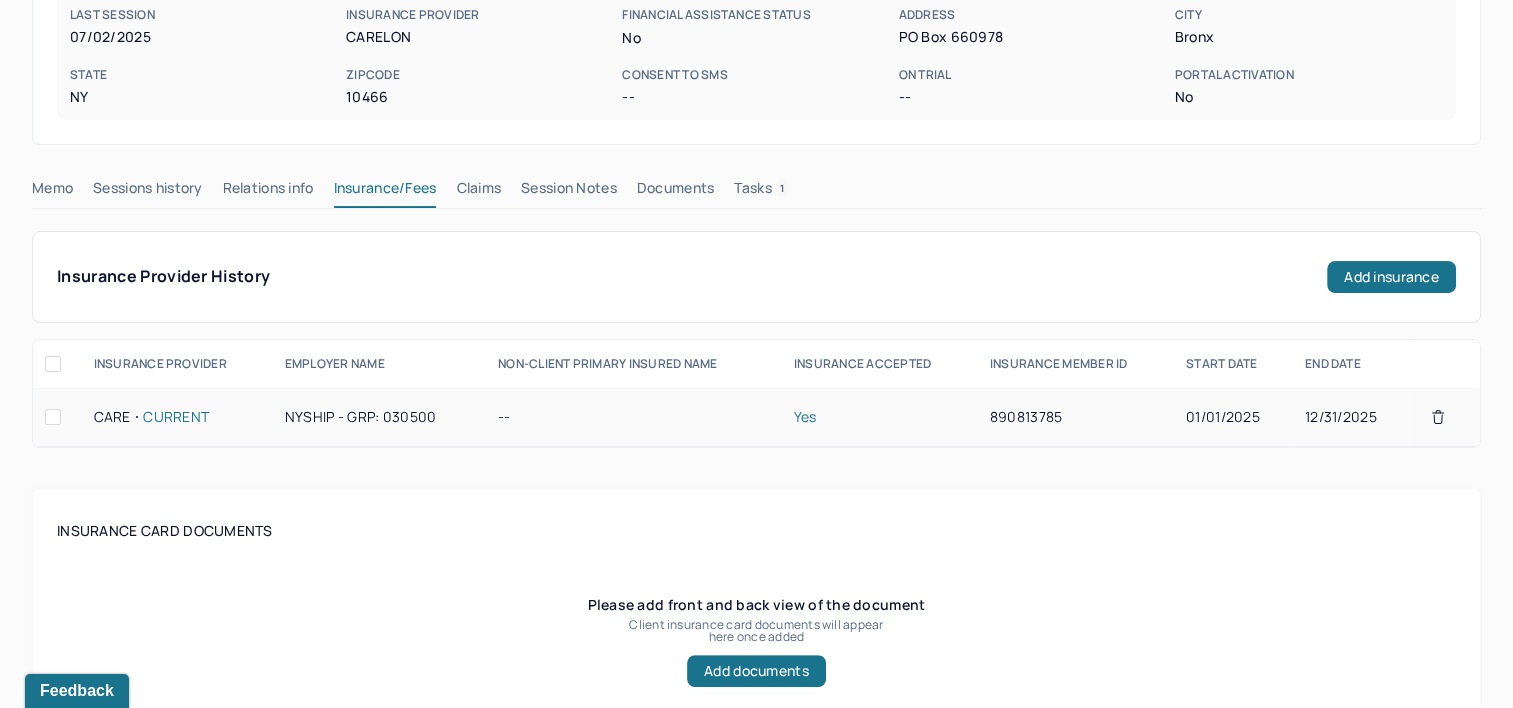click on "890813785" at bounding box center (1076, 417) 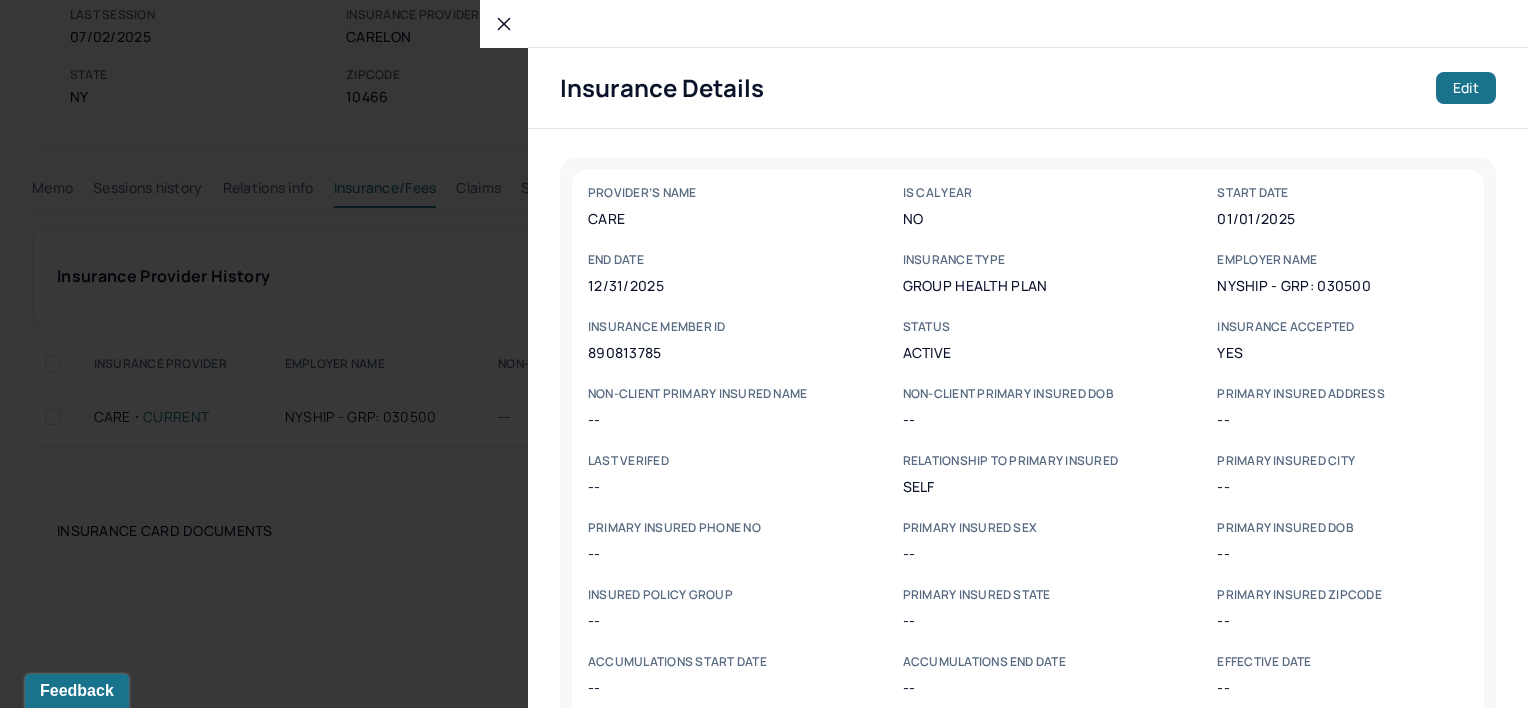click on "890813785" at bounding box center (713, 352) 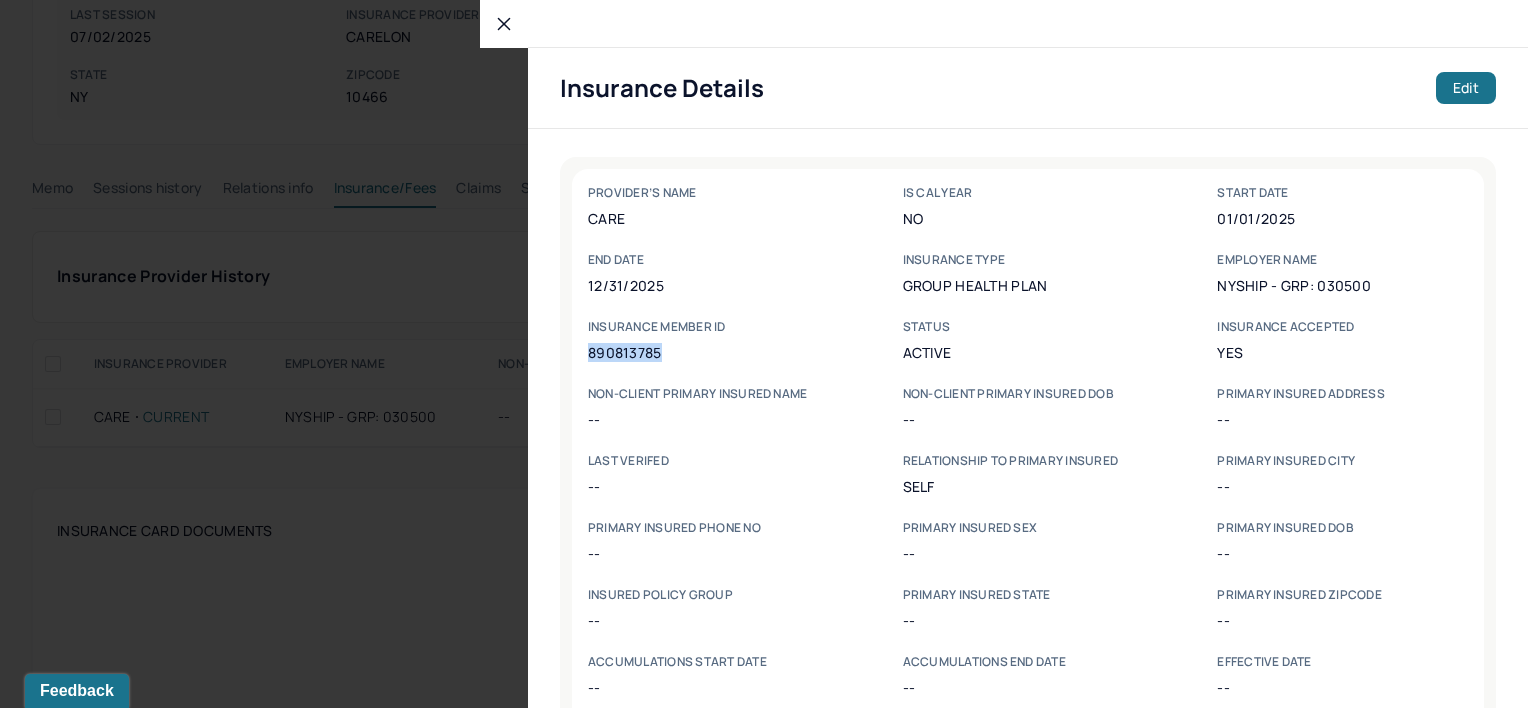 click on "890813785" at bounding box center (713, 352) 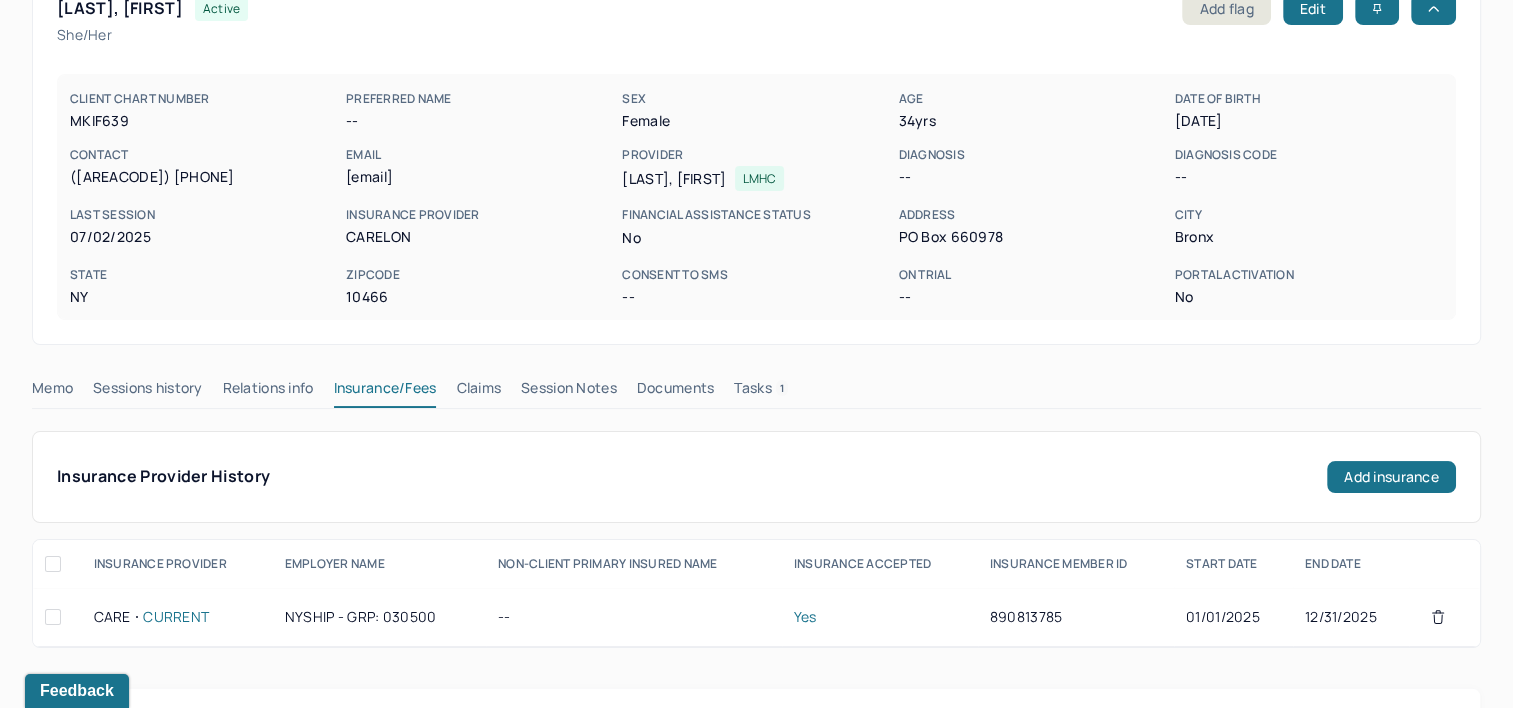 scroll, scrollTop: 28, scrollLeft: 0, axis: vertical 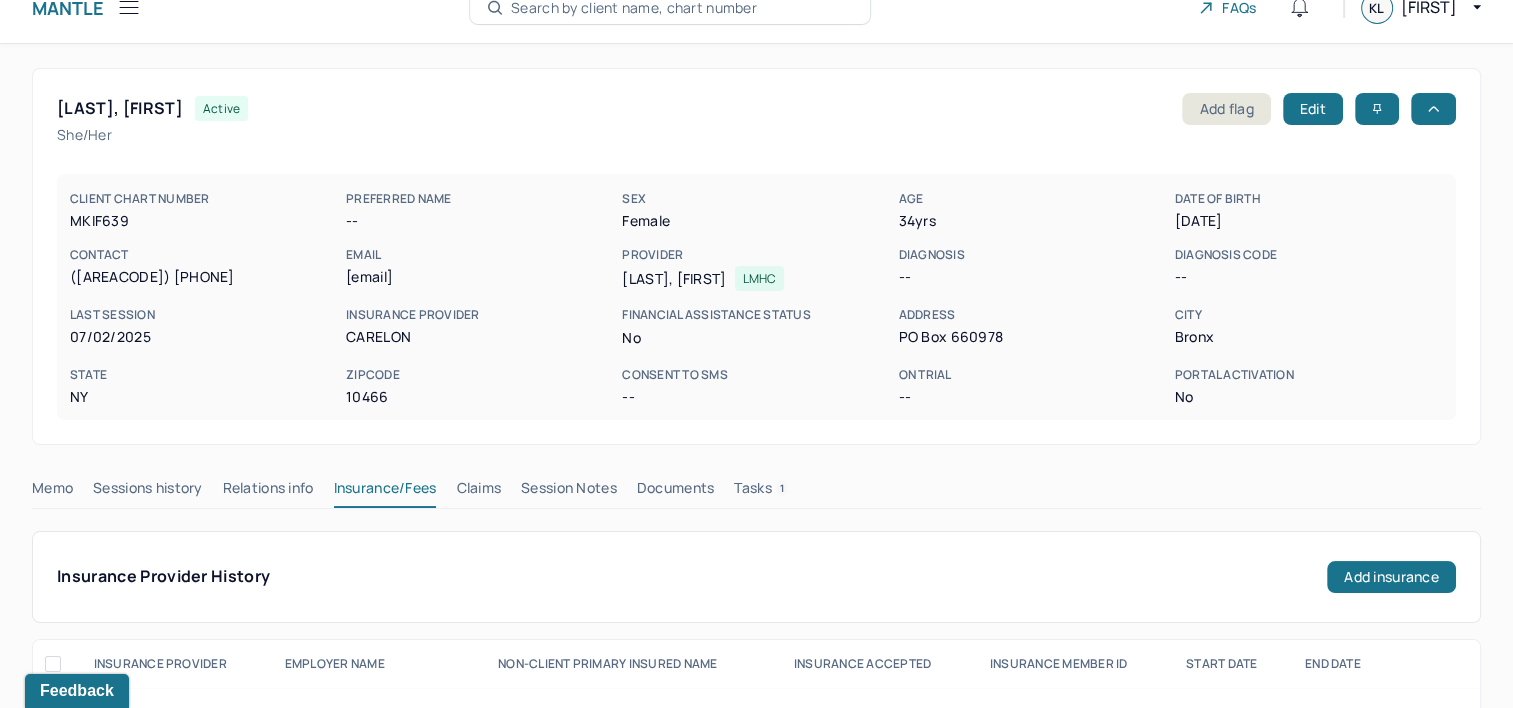 drag, startPoint x: 1176, startPoint y: 218, endPoint x: 1254, endPoint y: 218, distance: 78 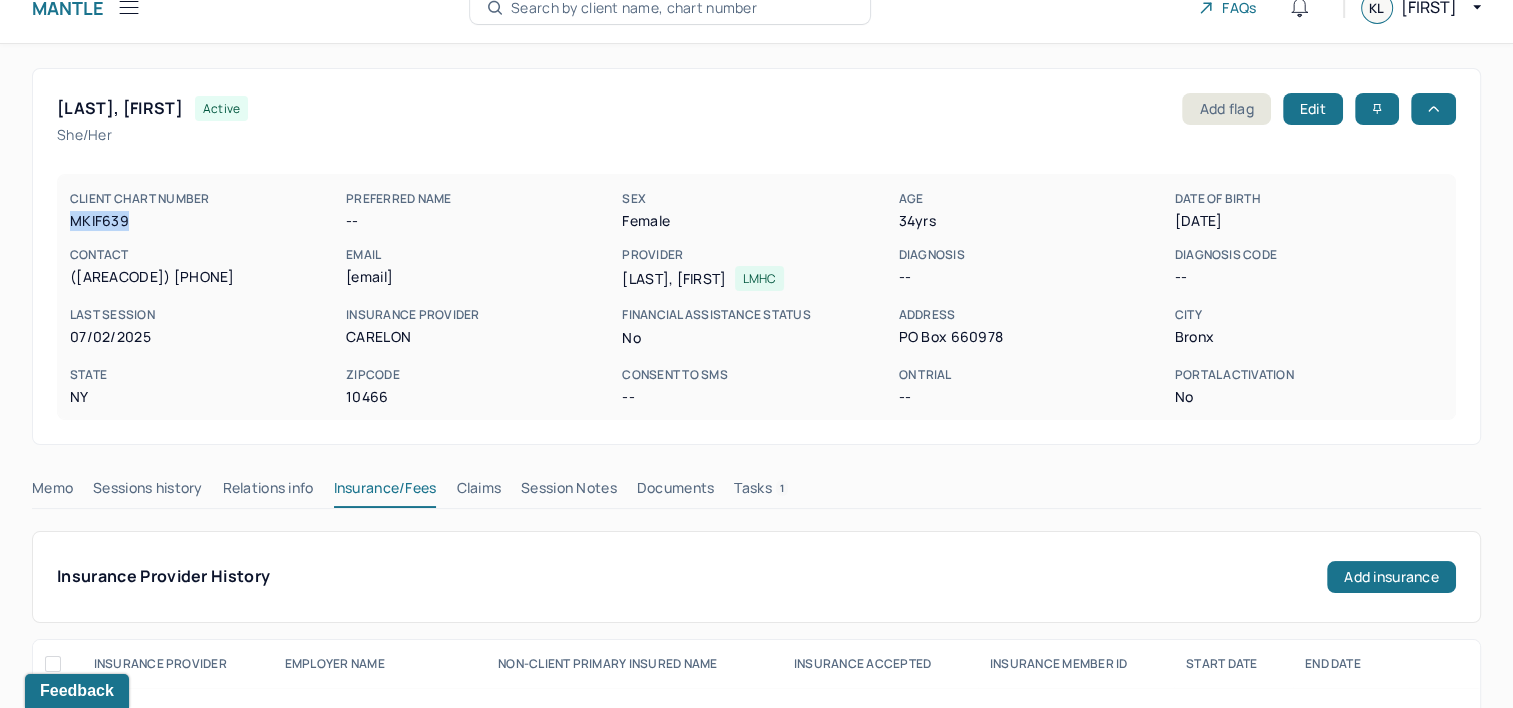 click on "MKIF639" at bounding box center (204, 221) 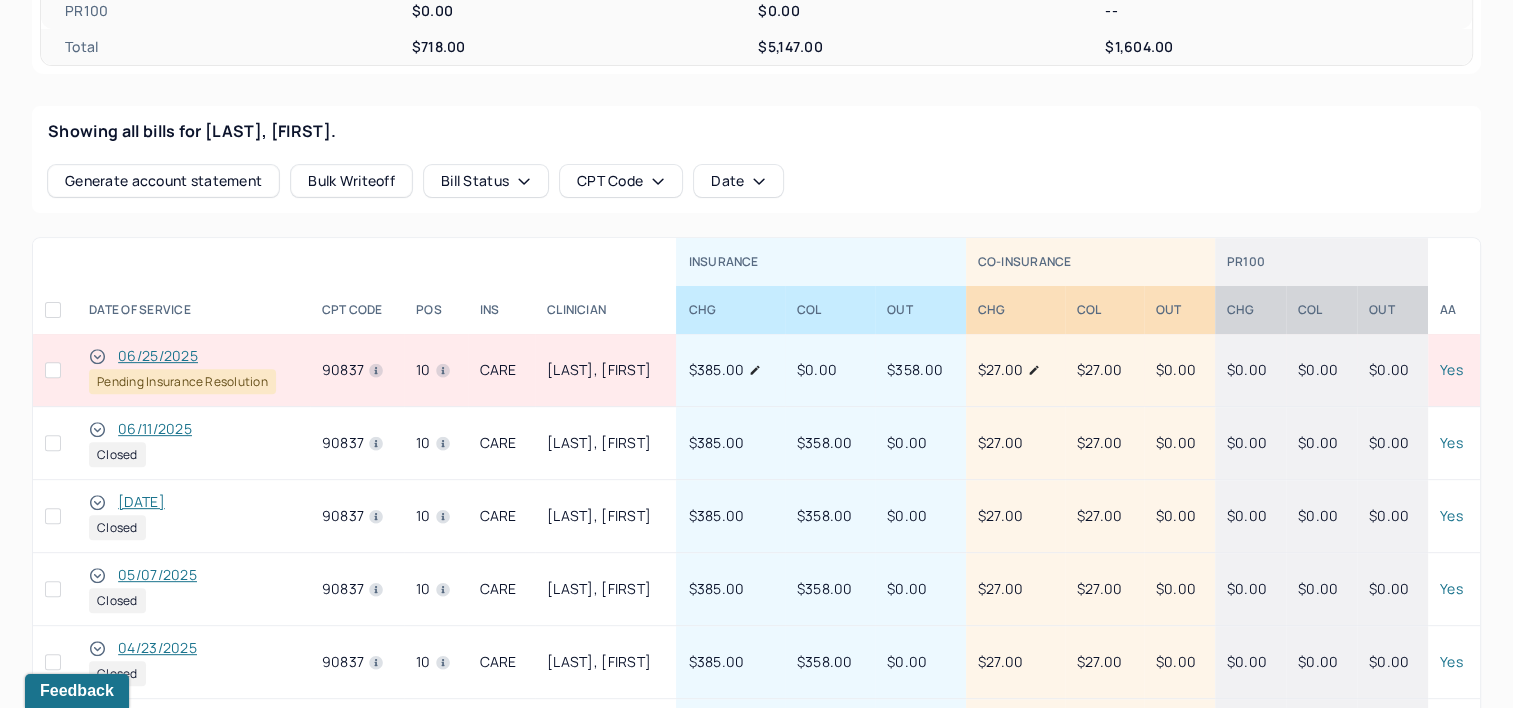 scroll, scrollTop: 728, scrollLeft: 0, axis: vertical 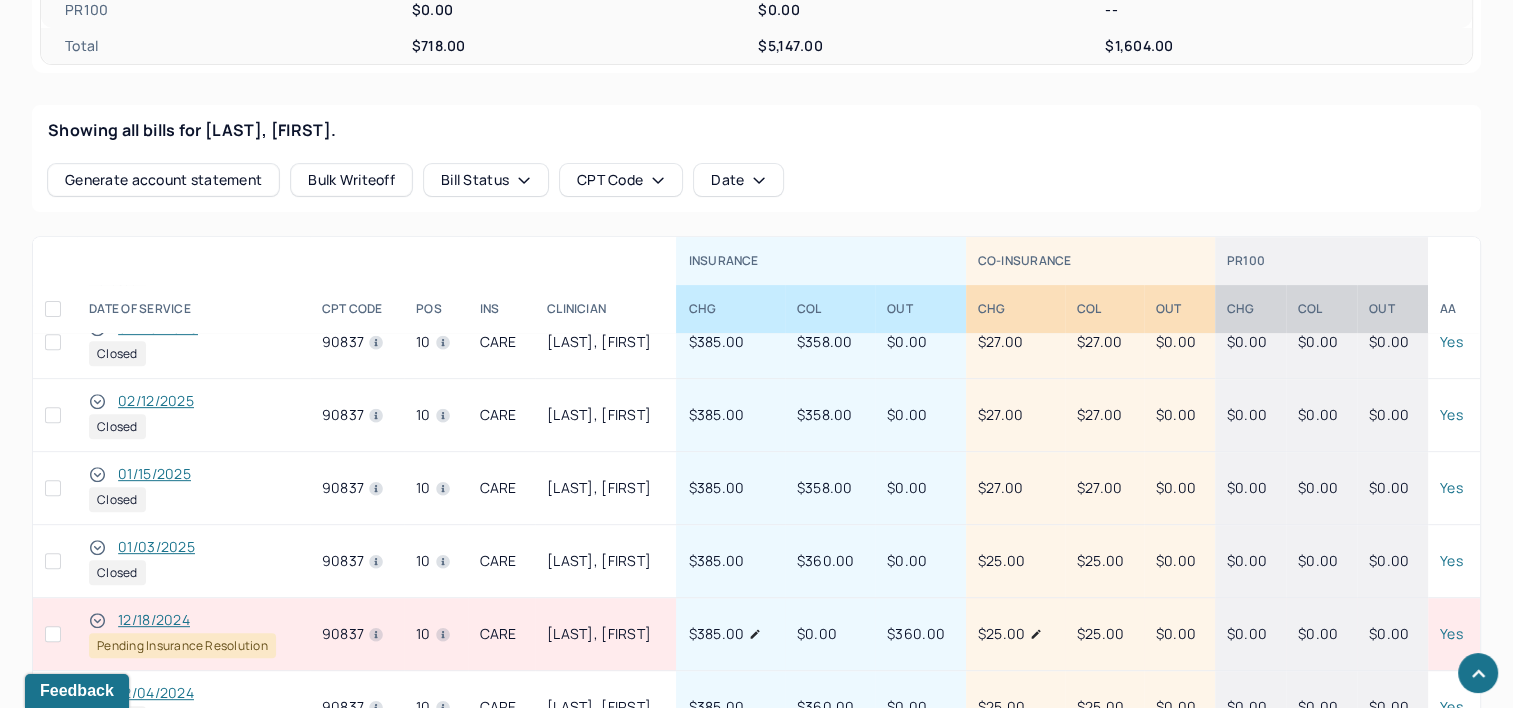 type 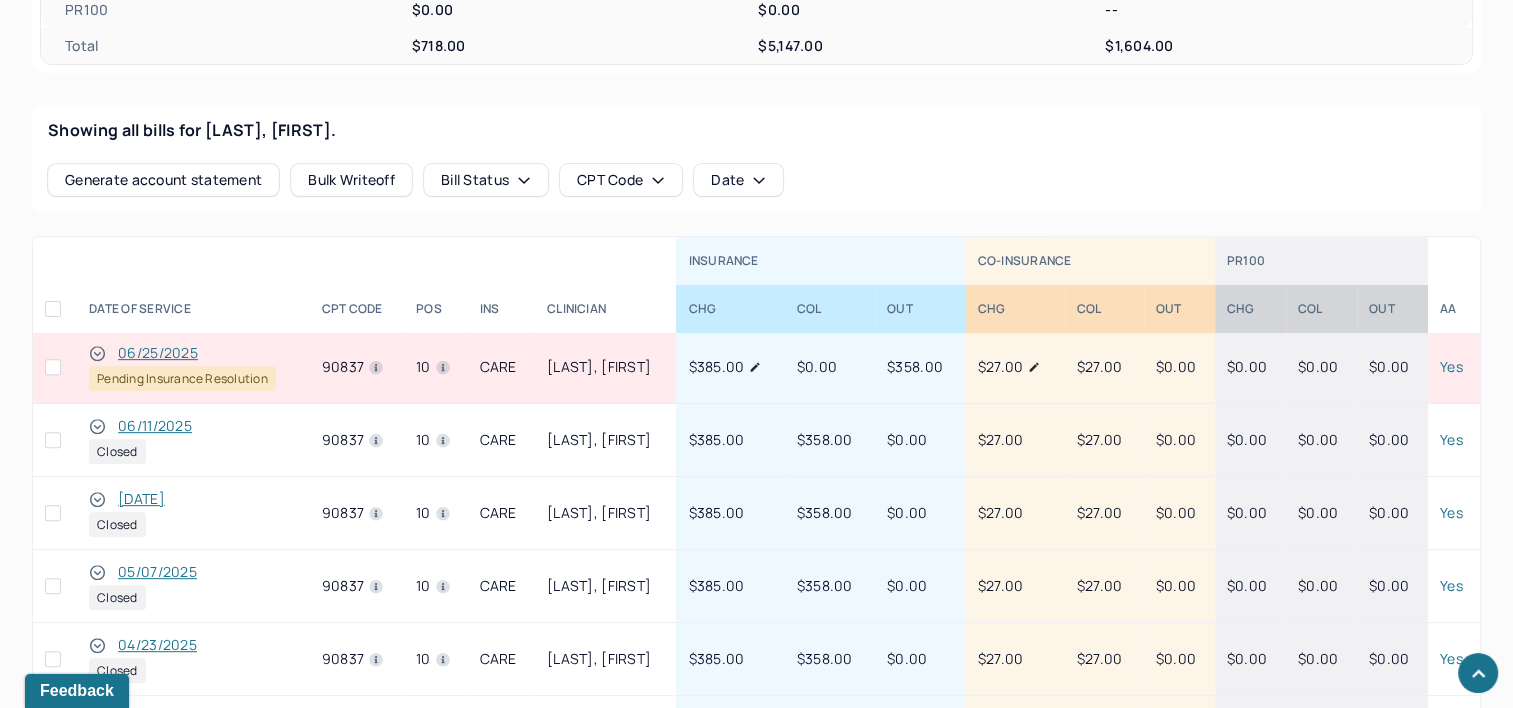 scroll, scrollTop: 0, scrollLeft: 0, axis: both 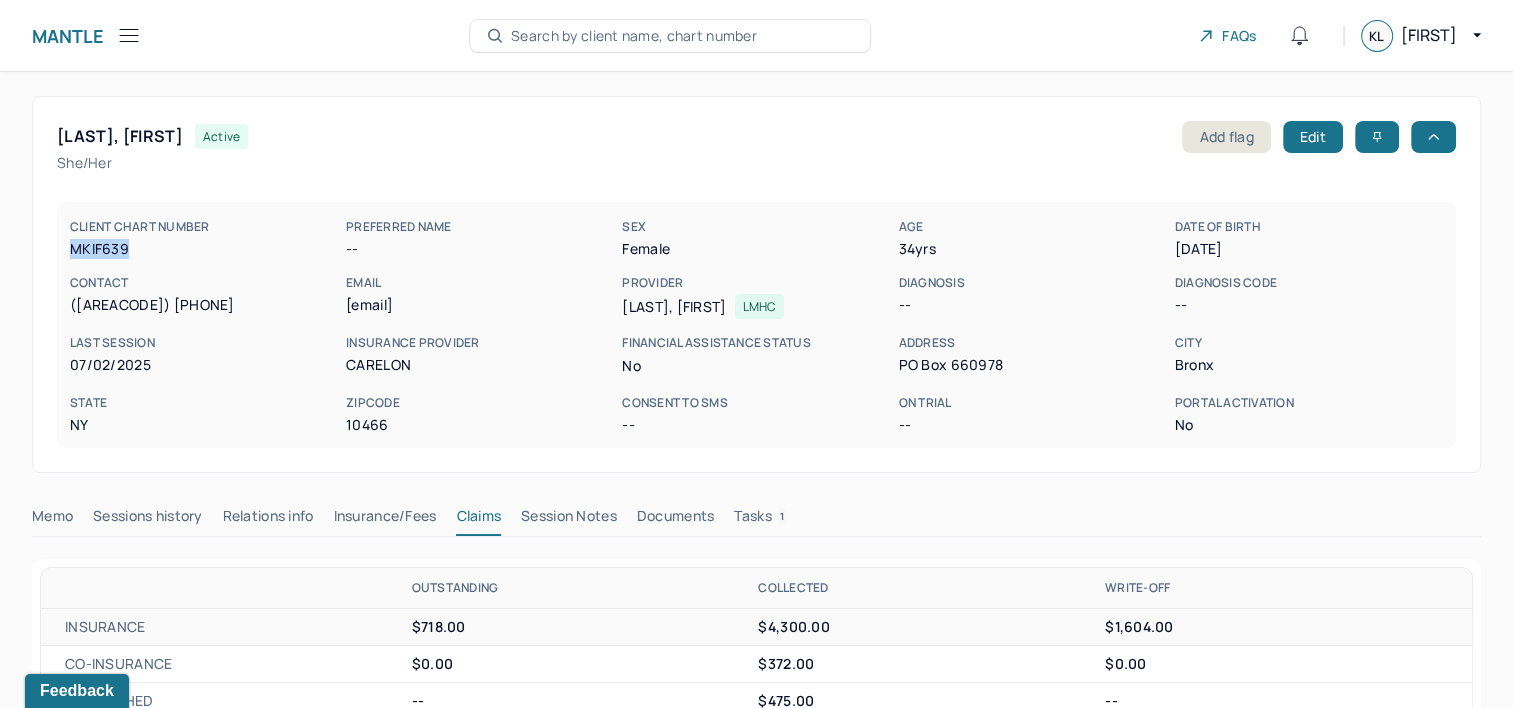 click 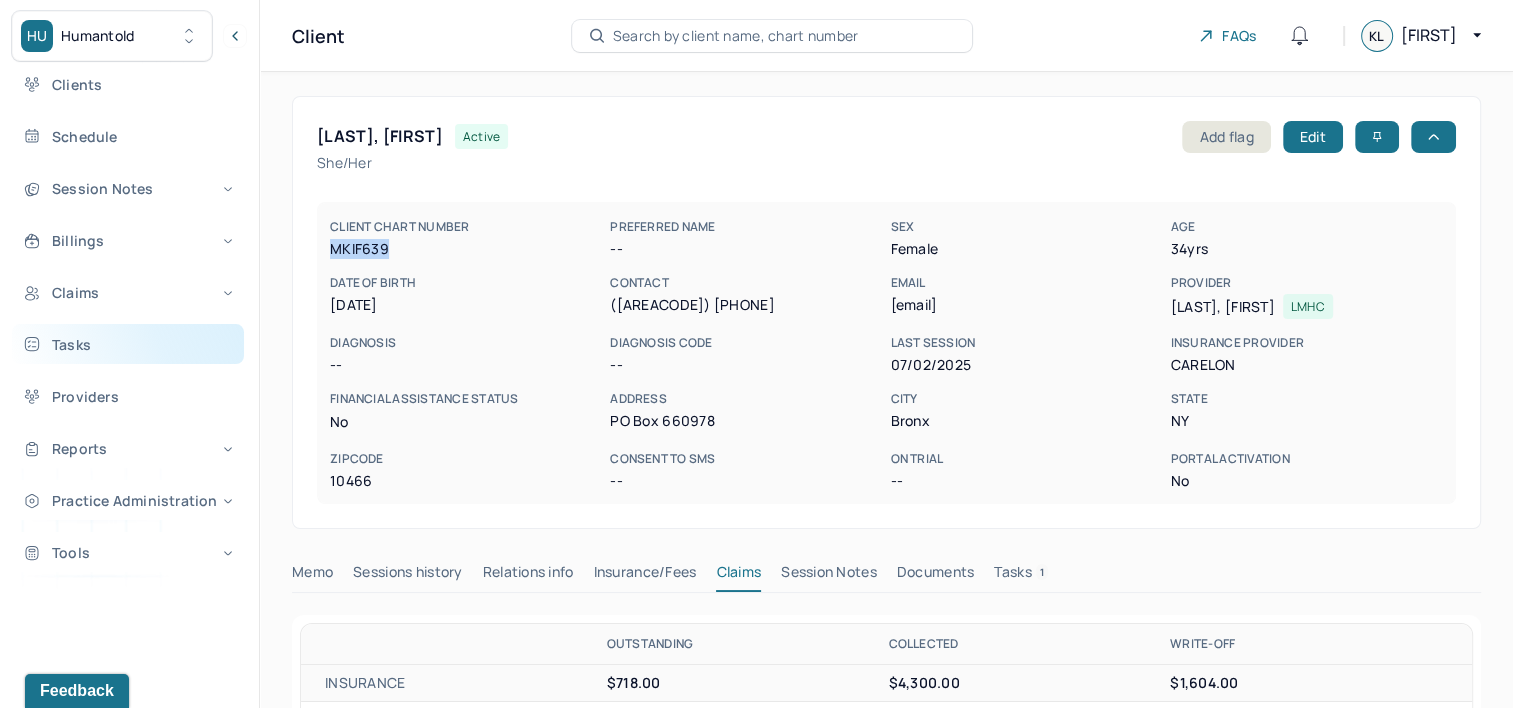 click on "Tasks" at bounding box center (128, 344) 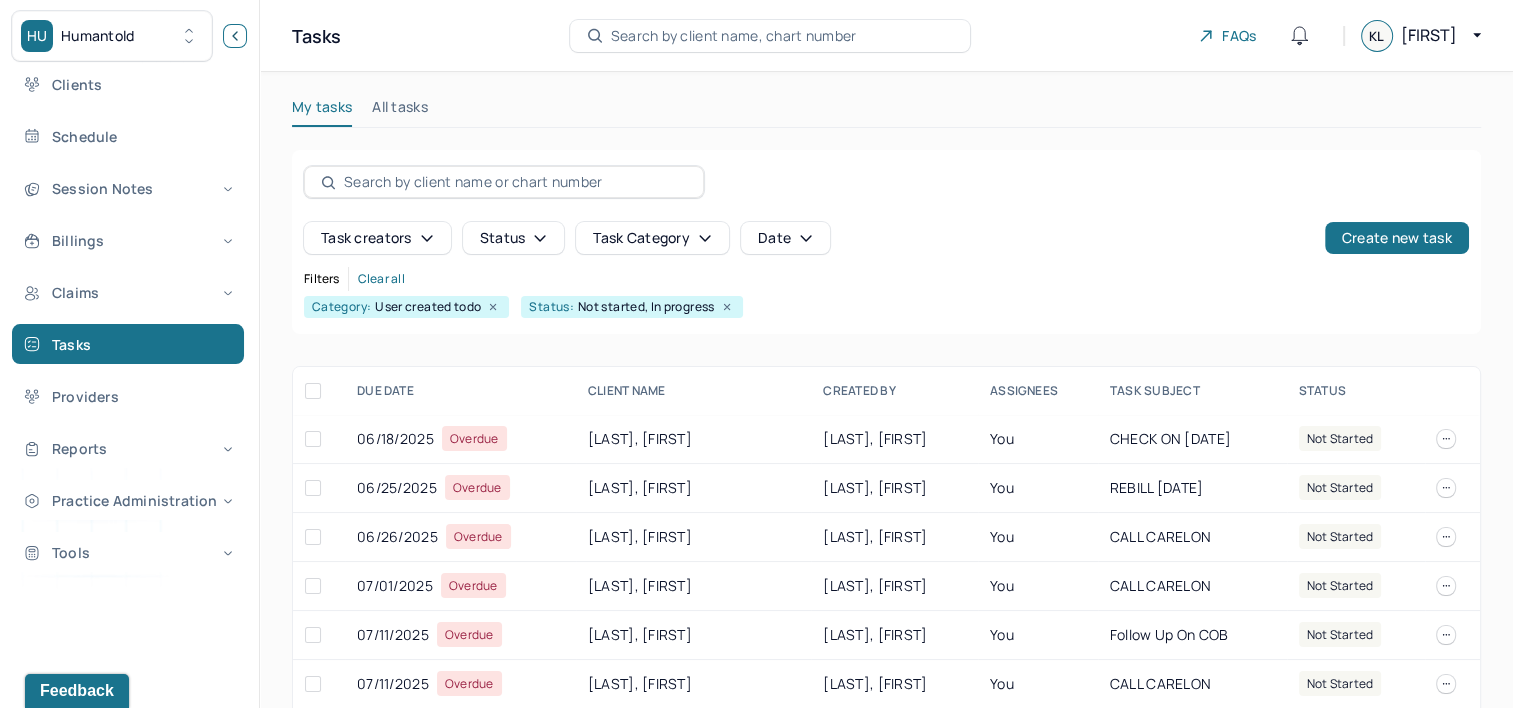 click 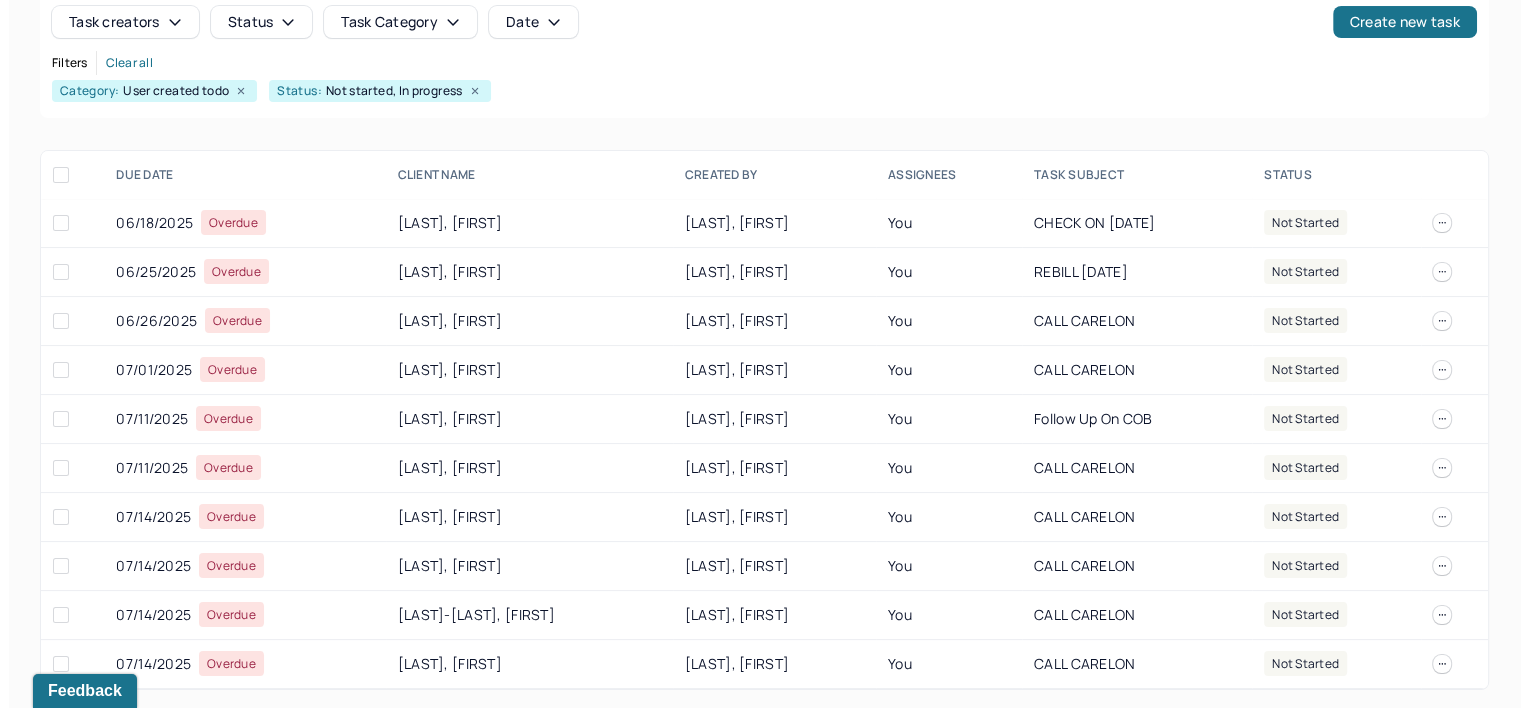 scroll, scrollTop: 218, scrollLeft: 0, axis: vertical 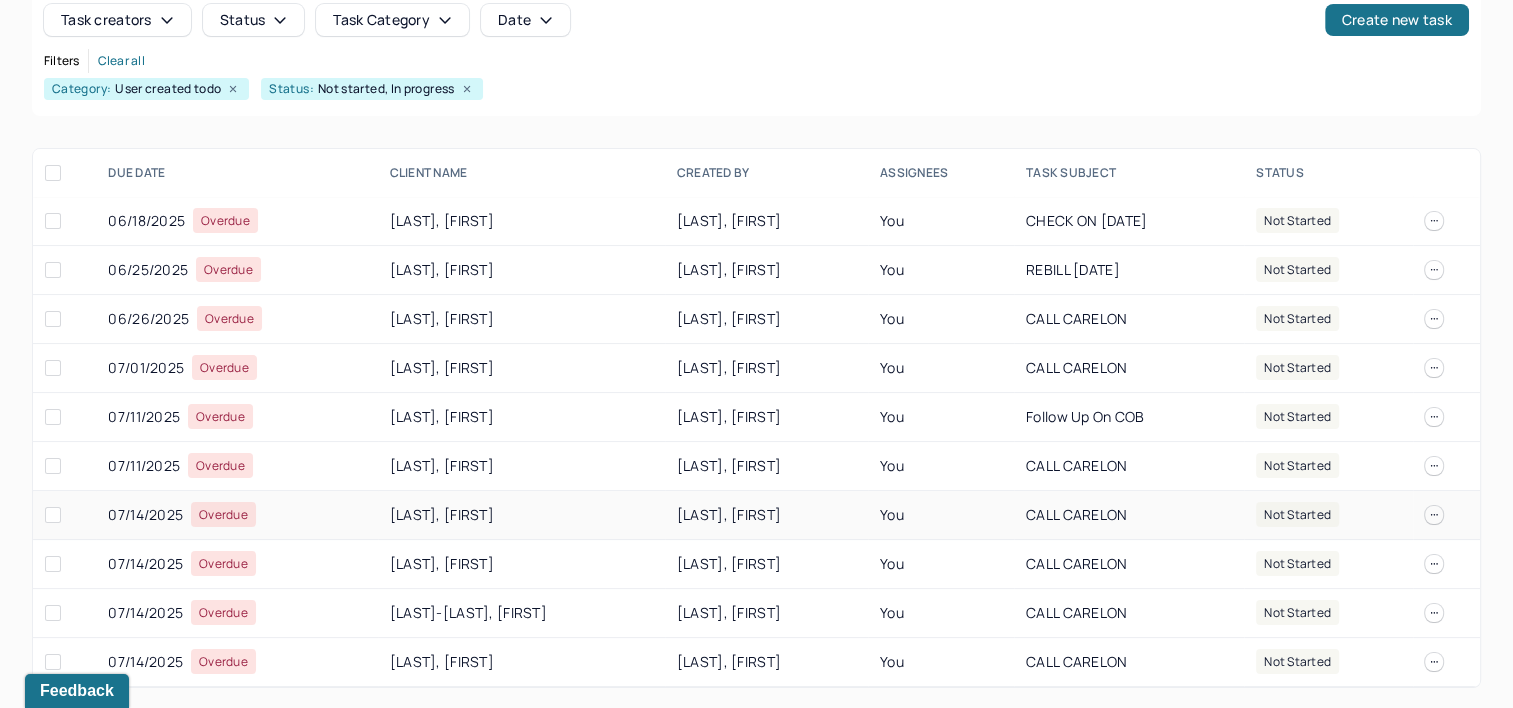 click on "[LAST], [FIRST]" at bounding box center [521, 515] 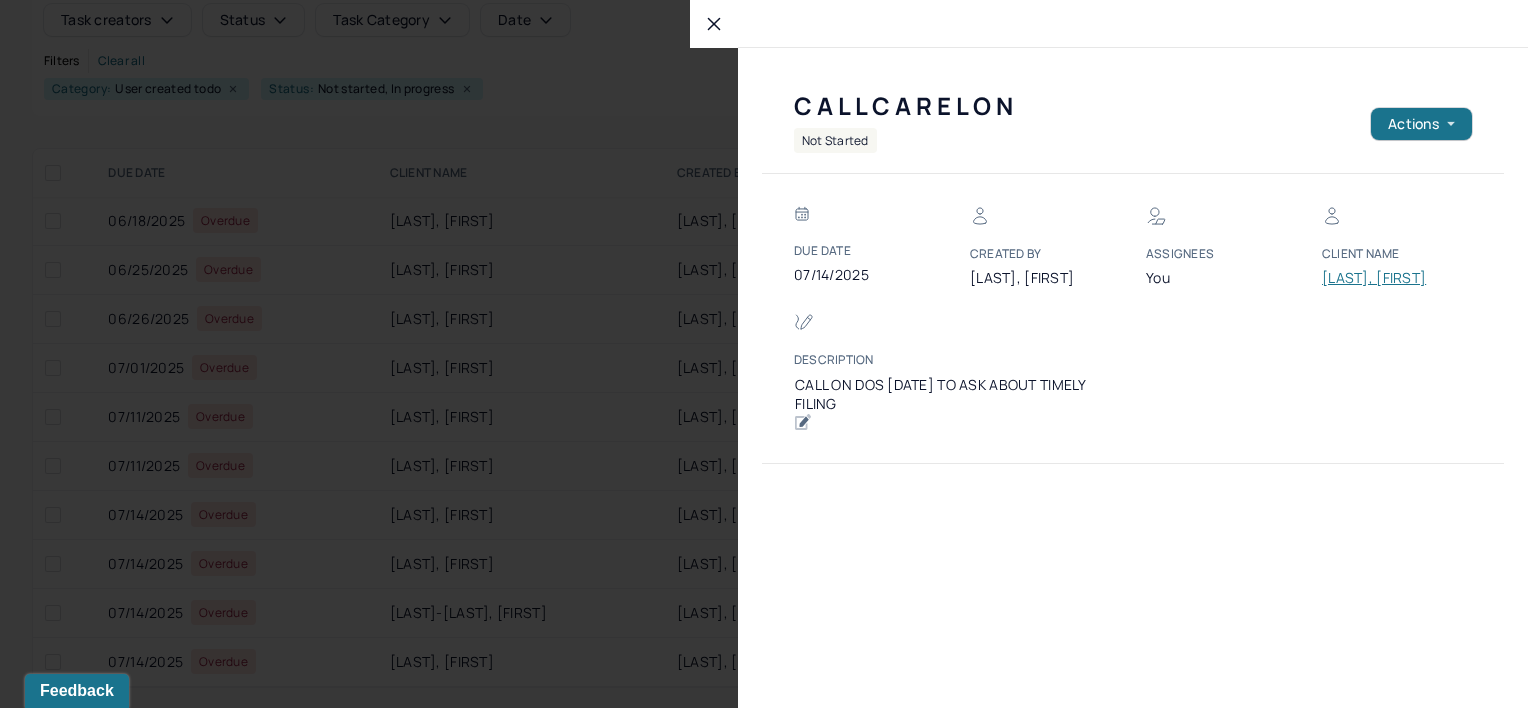 click on "[LAST], [FIRST]" at bounding box center (1382, 278) 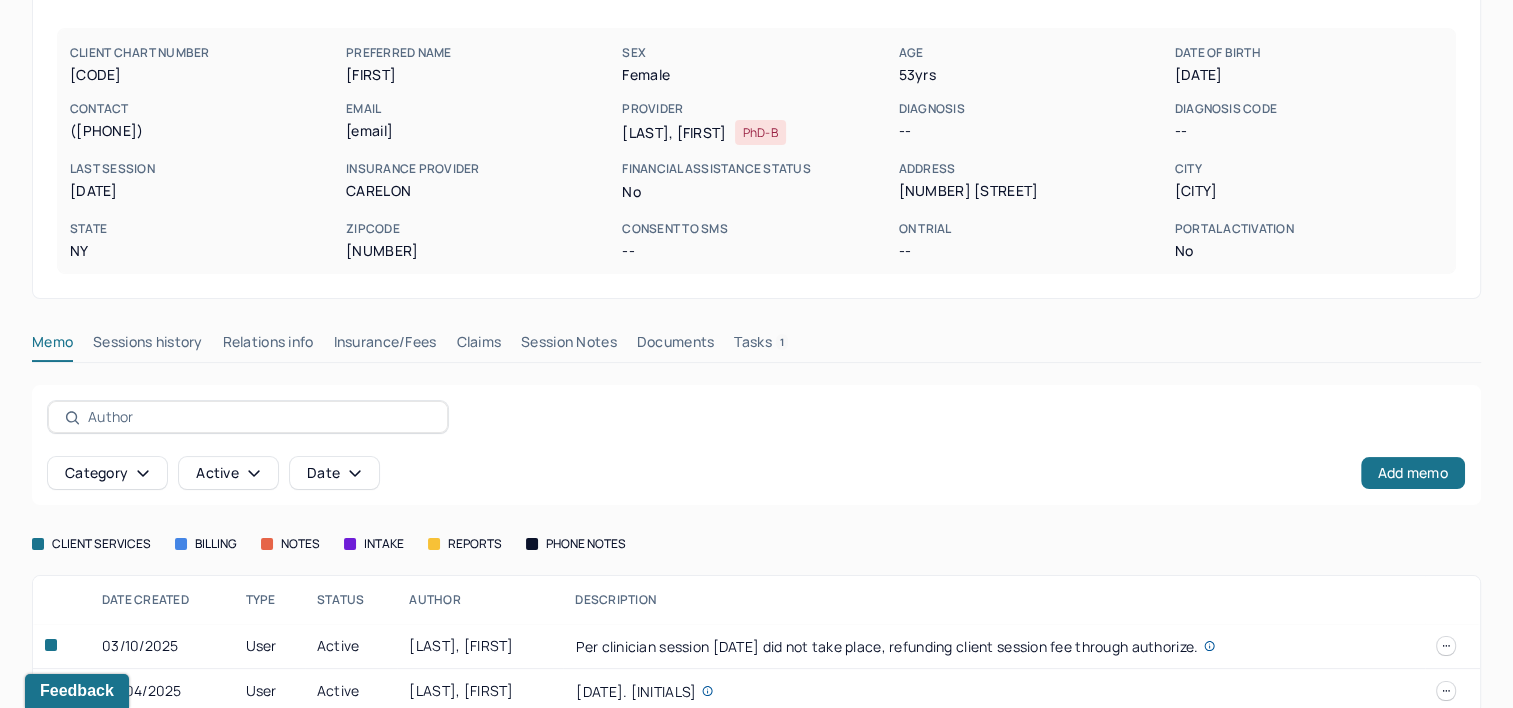 scroll, scrollTop: 203, scrollLeft: 0, axis: vertical 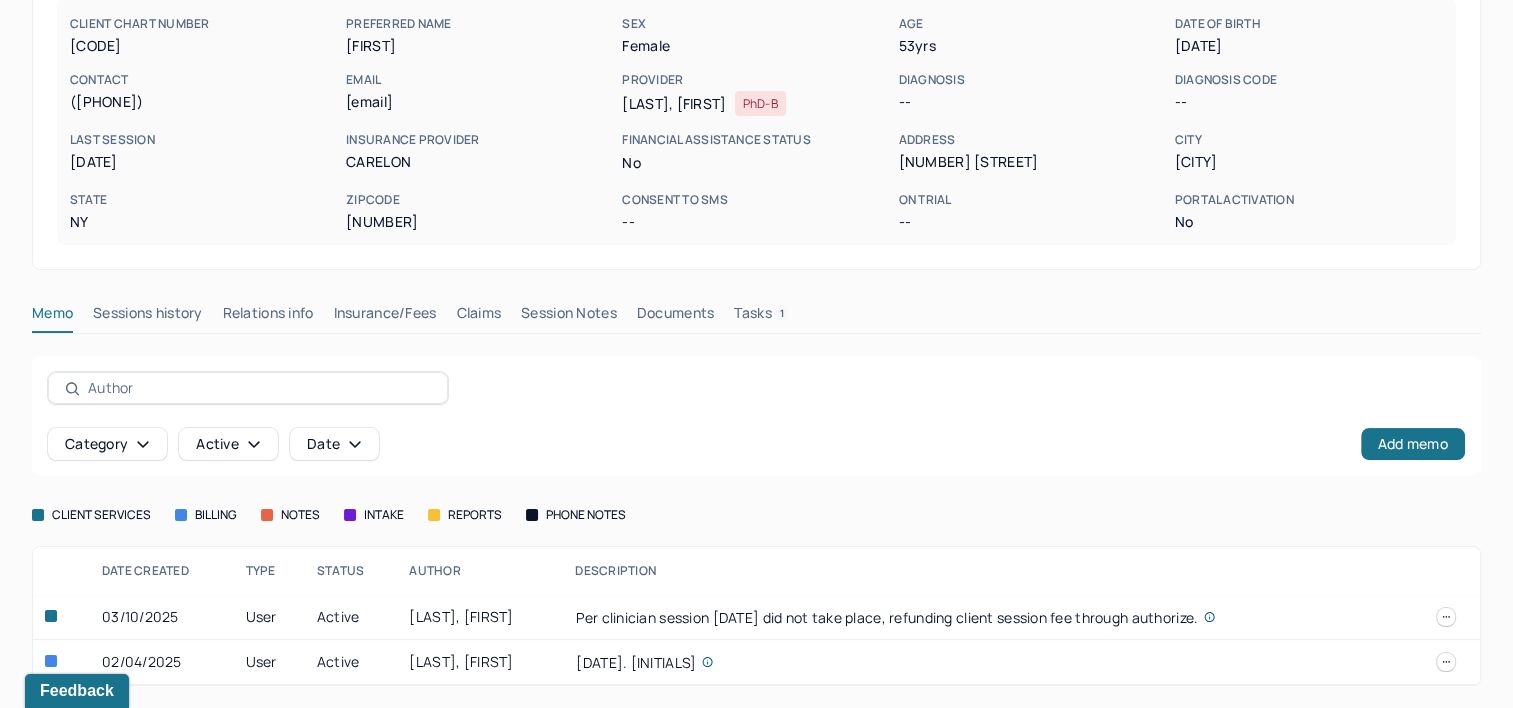 click on "Claims" at bounding box center (478, 317) 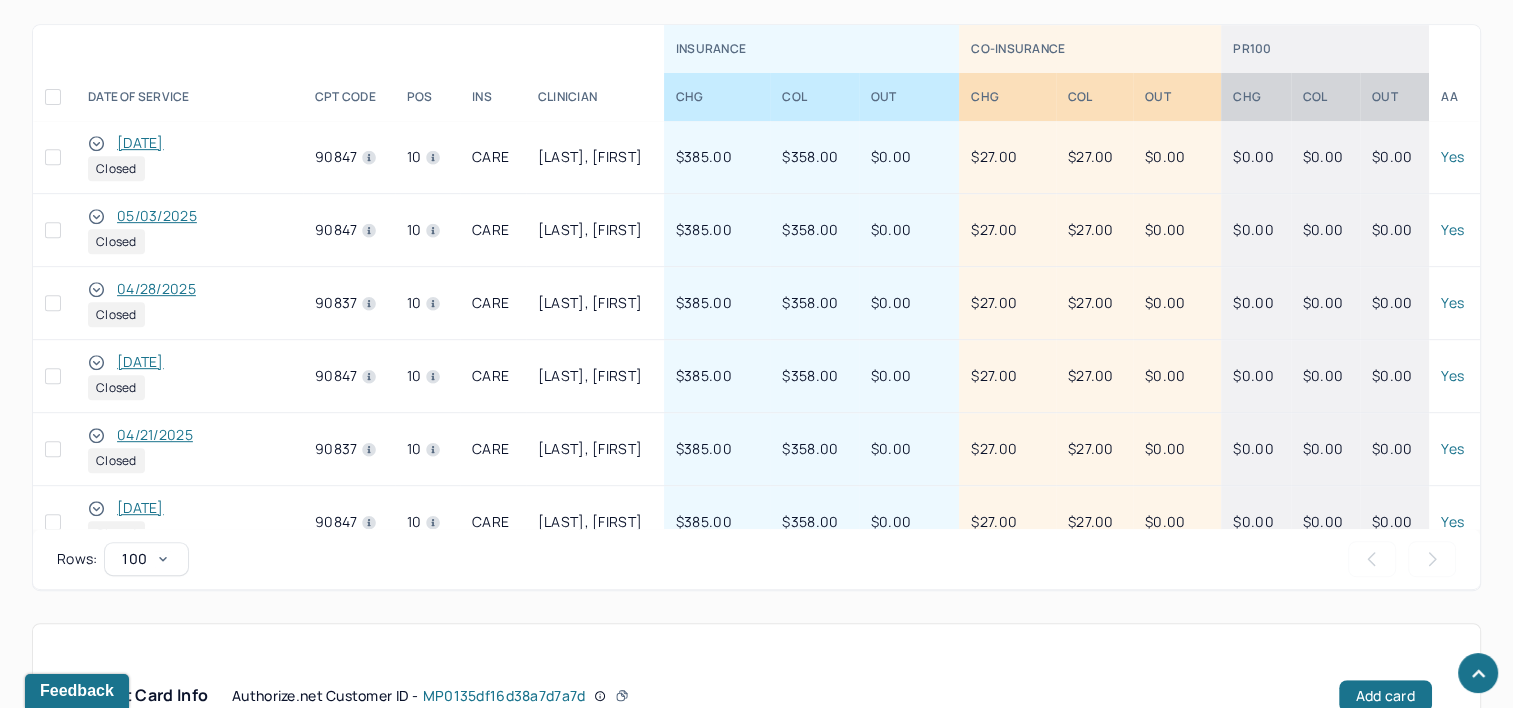 scroll, scrollTop: 922, scrollLeft: 0, axis: vertical 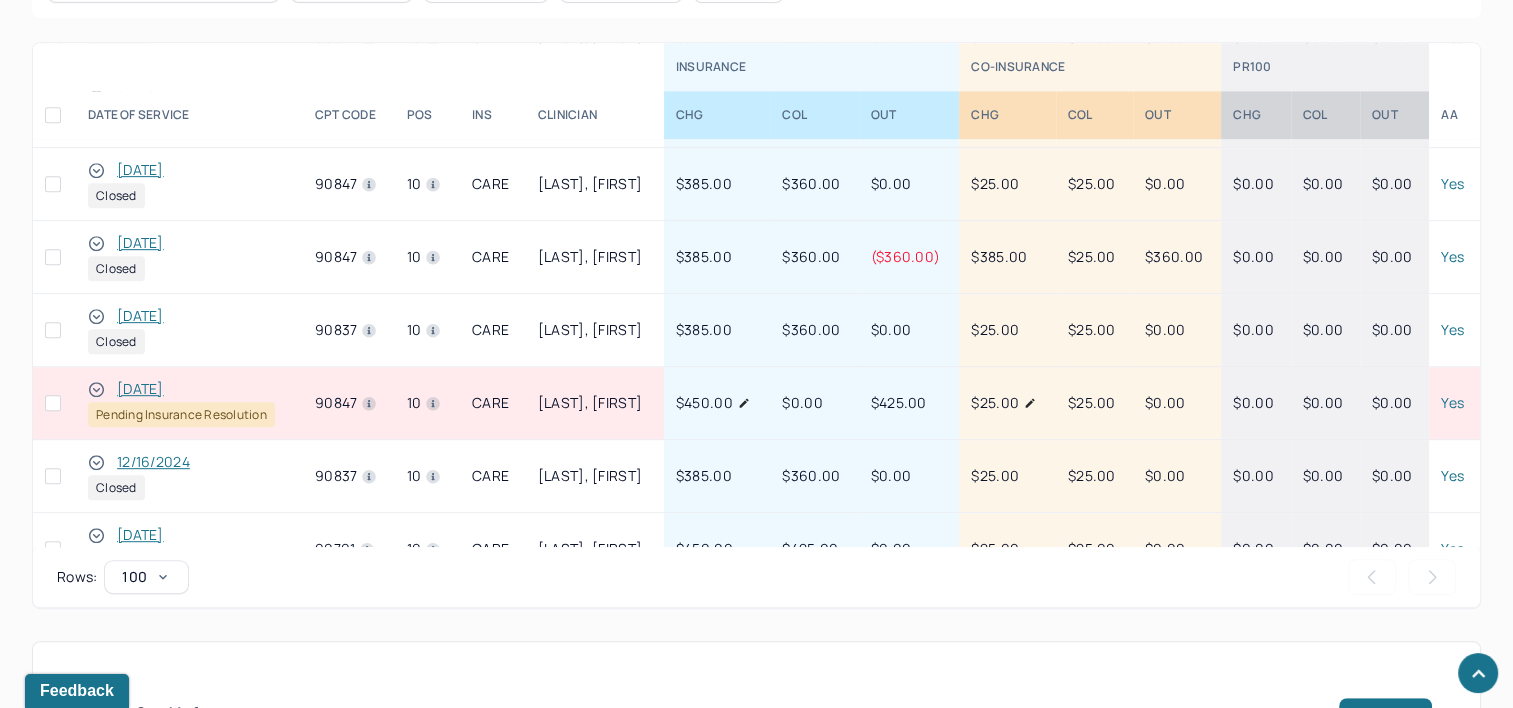 click on "[DATE]" at bounding box center [140, 389] 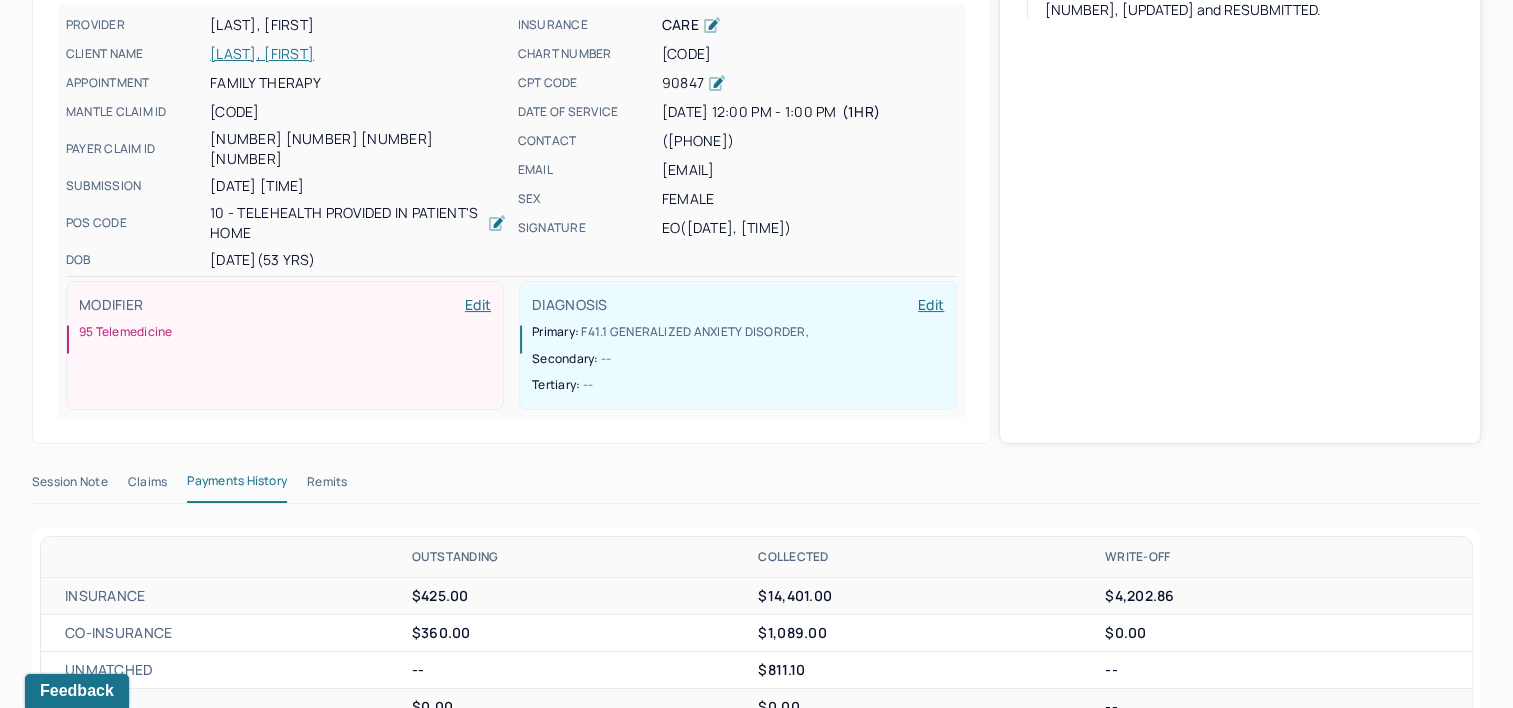 scroll, scrollTop: 0, scrollLeft: 0, axis: both 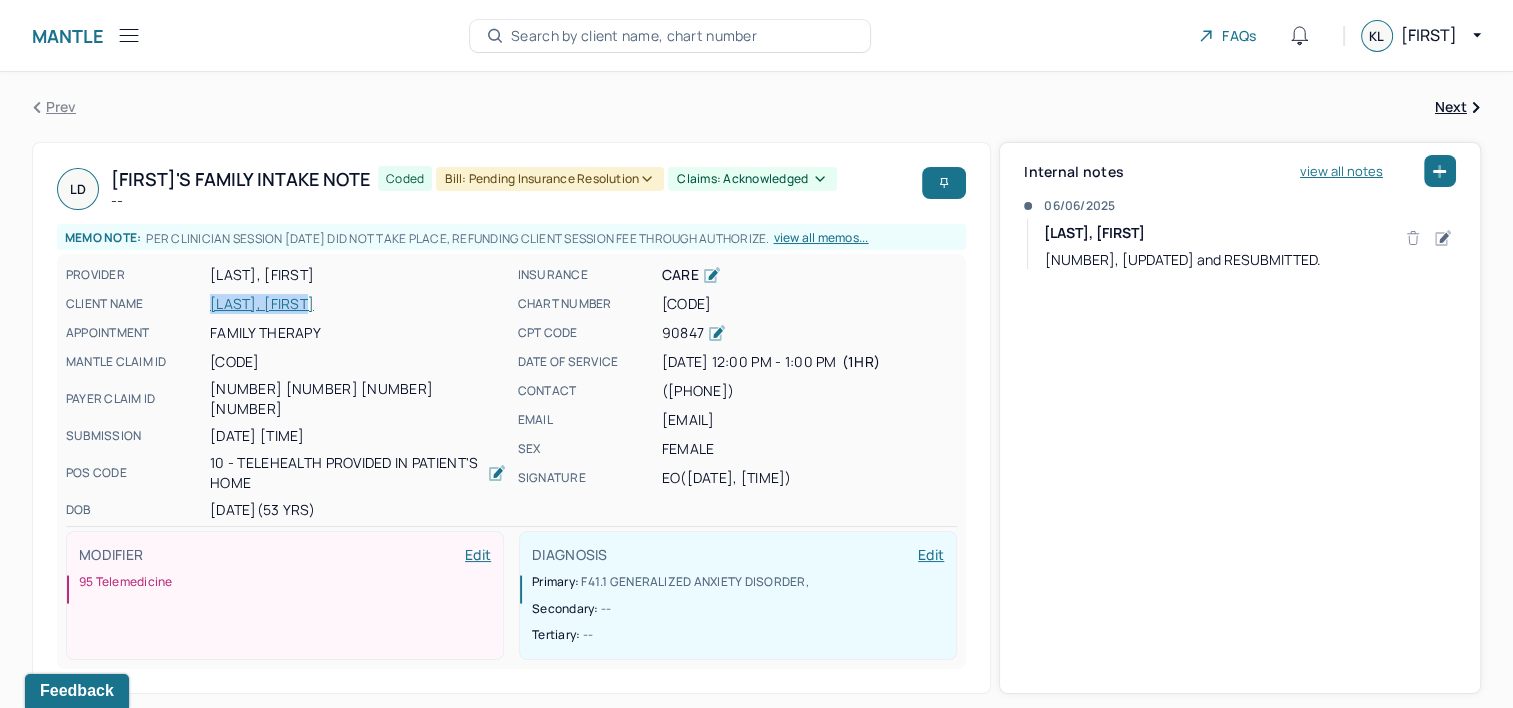 drag, startPoint x: 203, startPoint y: 307, endPoint x: 344, endPoint y: 310, distance: 141.0319 